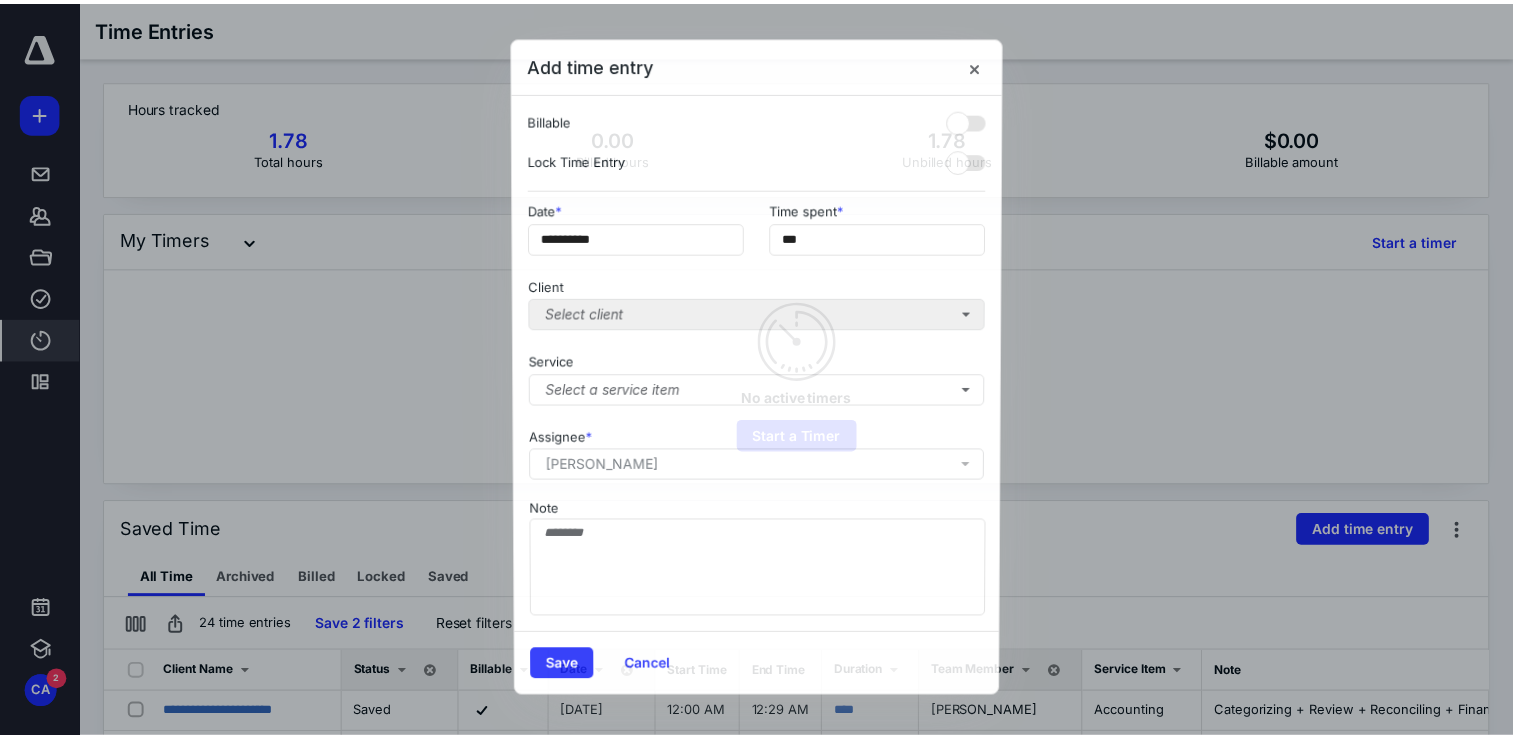 scroll, scrollTop: 0, scrollLeft: 0, axis: both 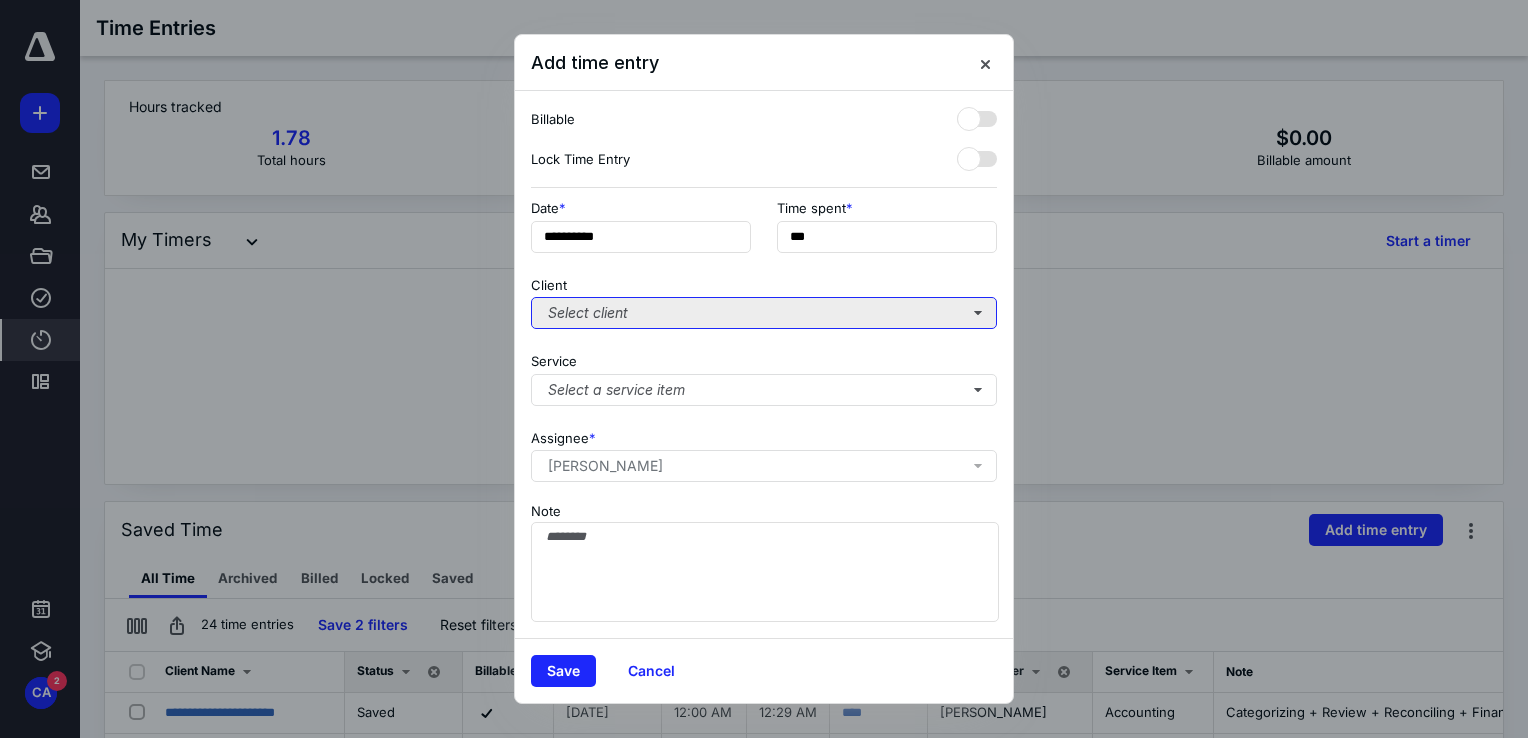 click on "Select client" at bounding box center (764, 313) 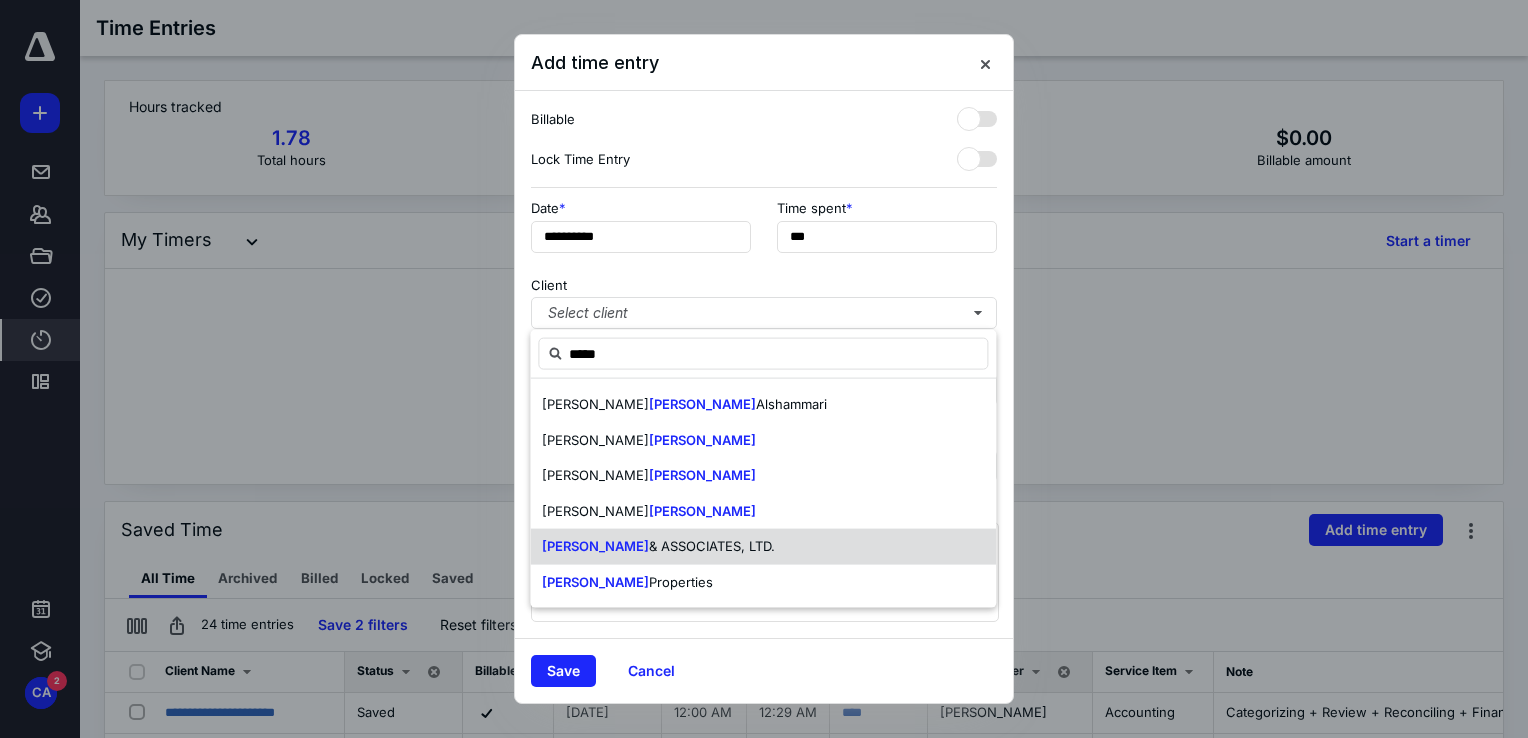 click on "RUMAN  & ASSOCIATES, LTD." at bounding box center (658, 547) 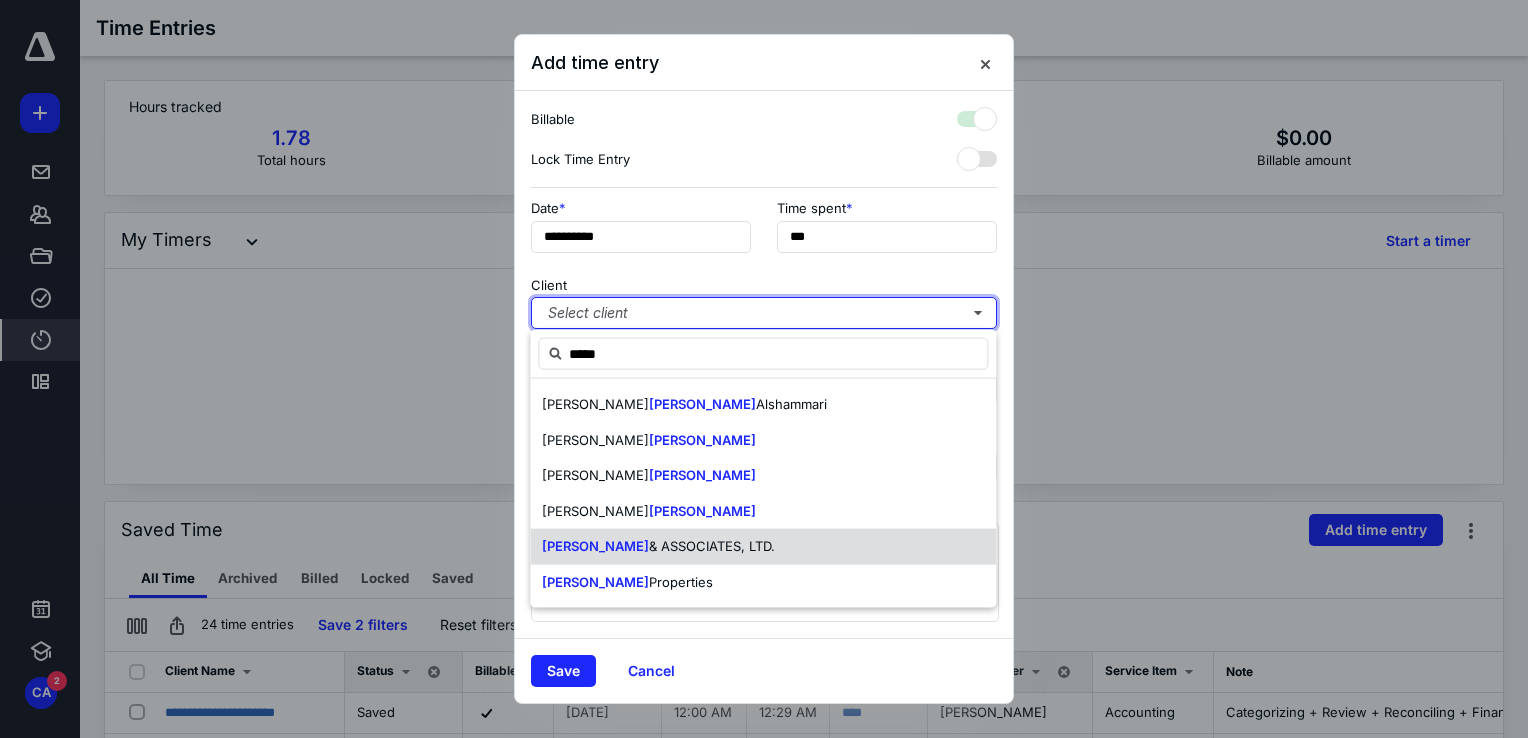 checkbox on "true" 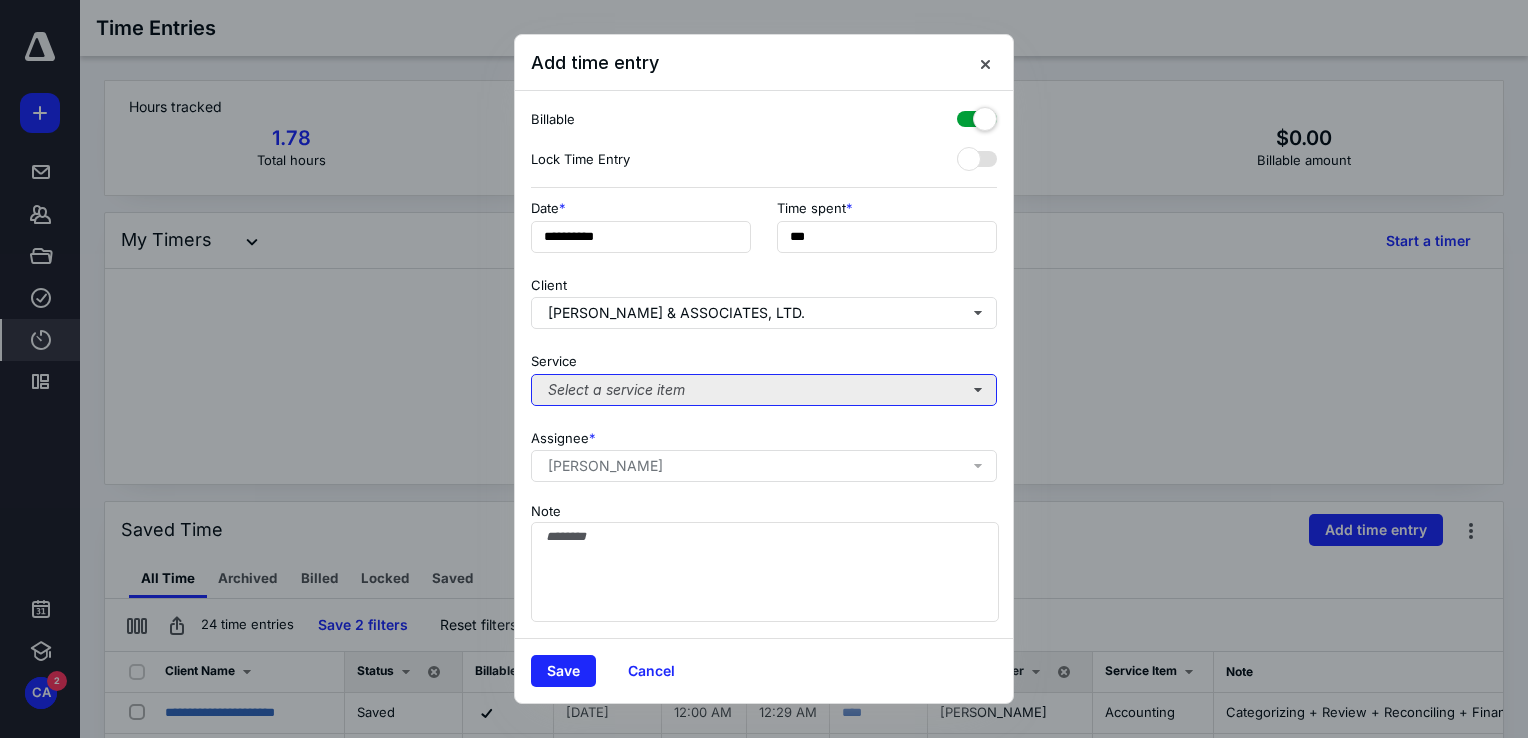 click on "Select a service item" at bounding box center [764, 390] 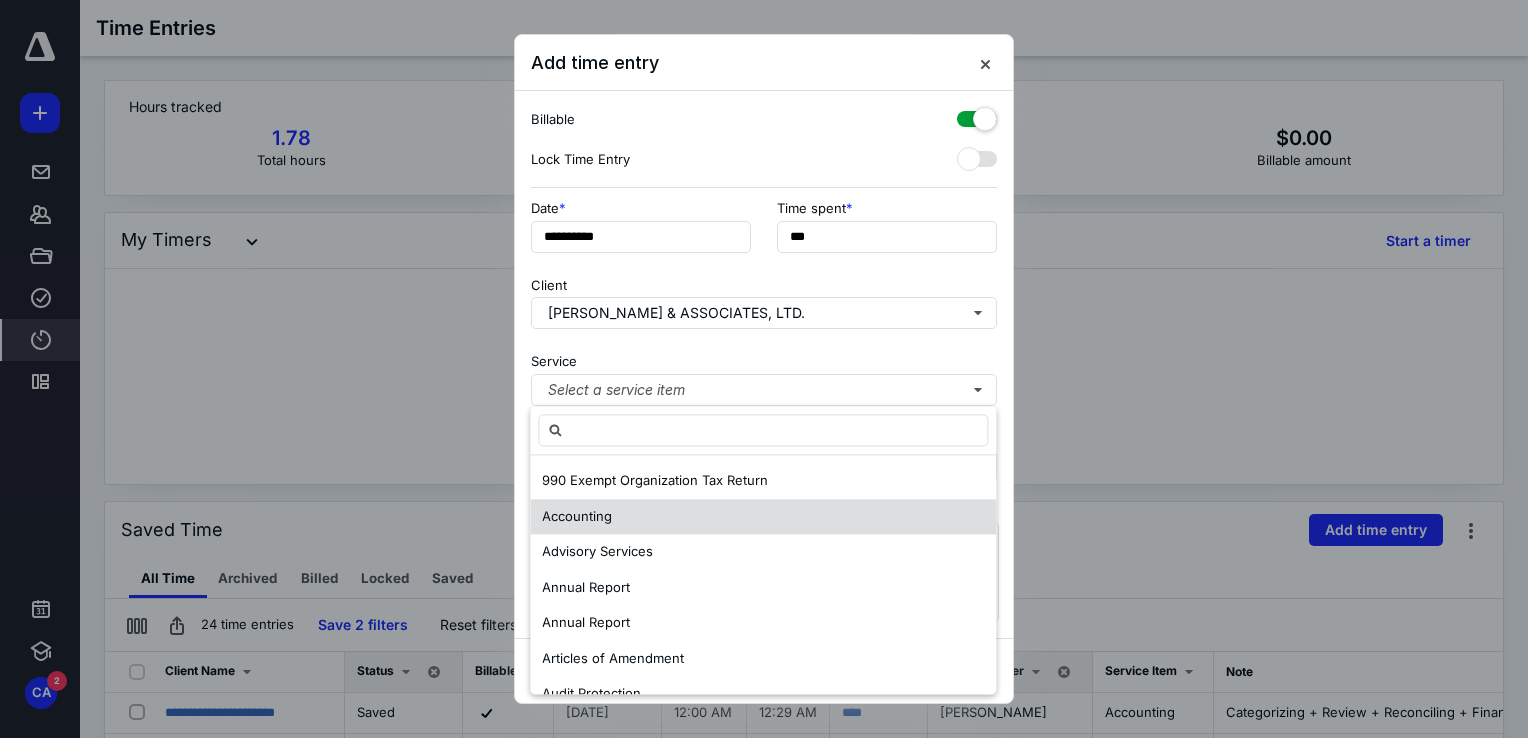 click on "Accounting" at bounding box center (763, 517) 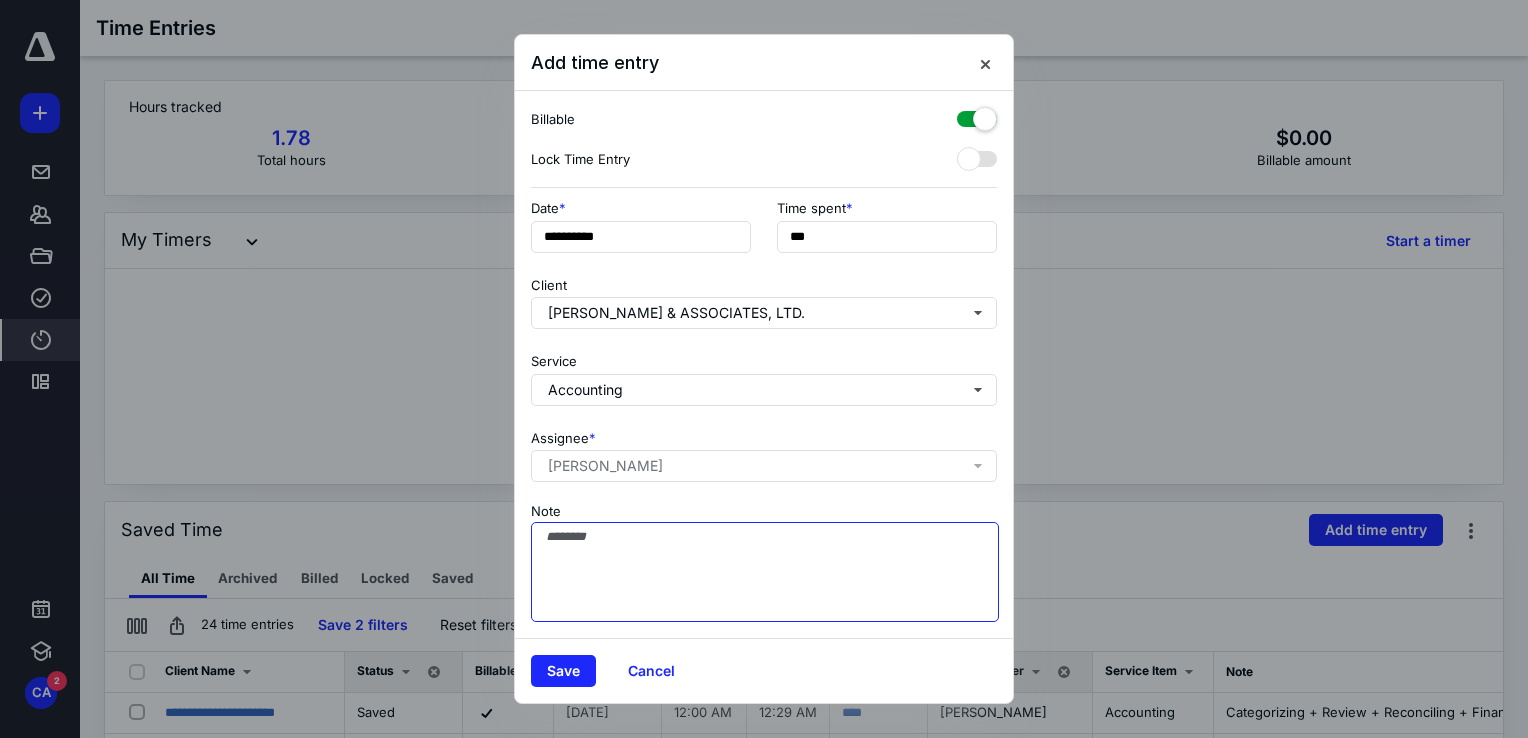 click on "Note" at bounding box center (765, 572) 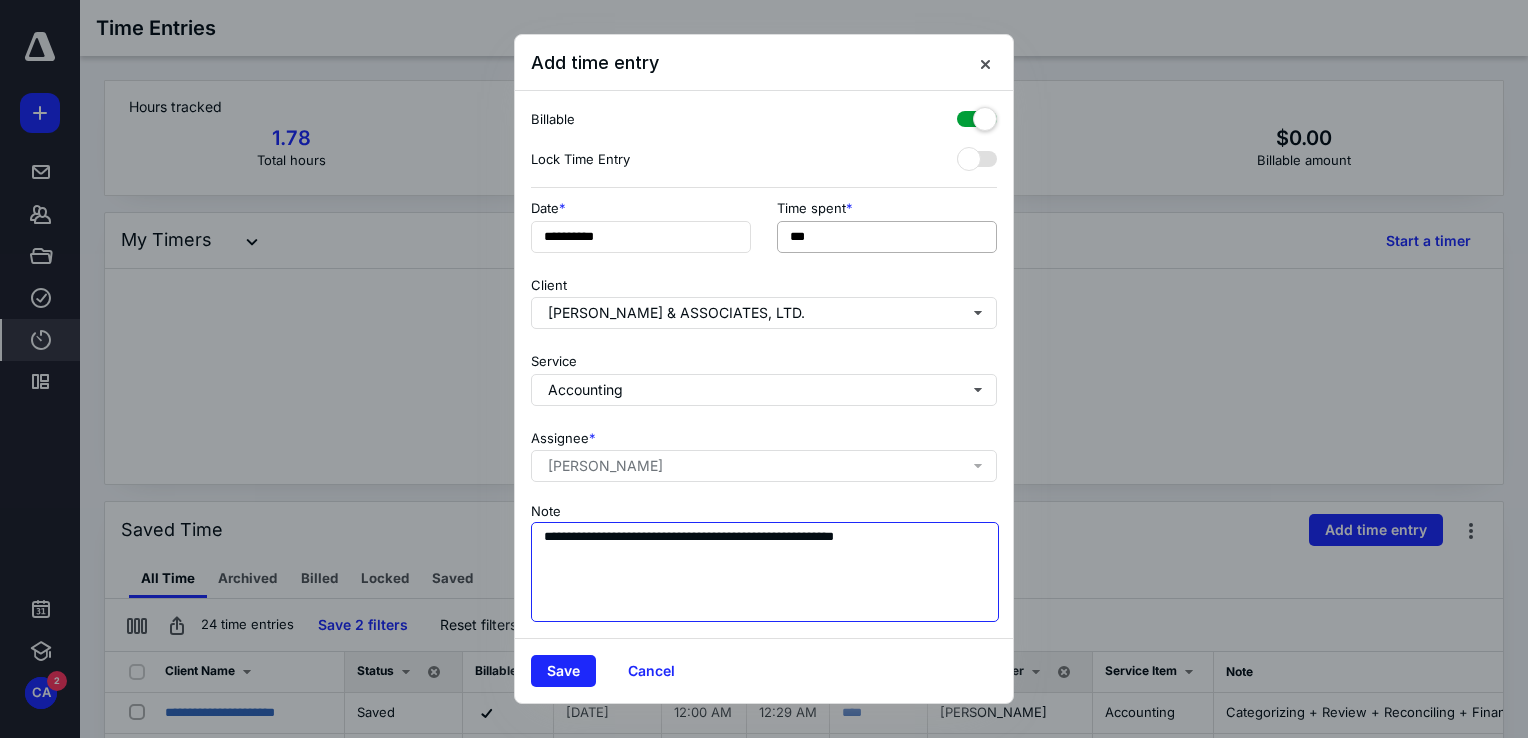 type on "**********" 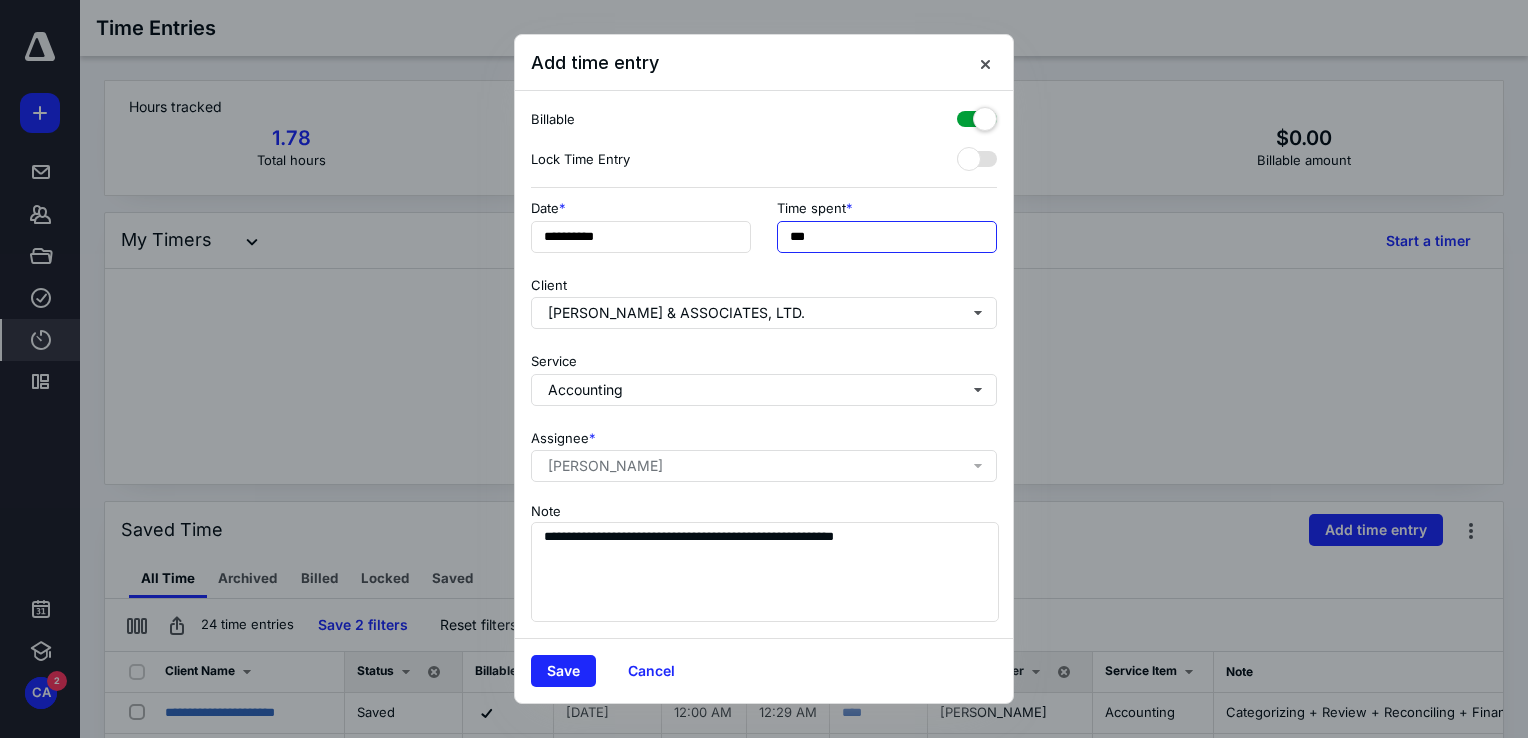 click on "***" at bounding box center [887, 237] 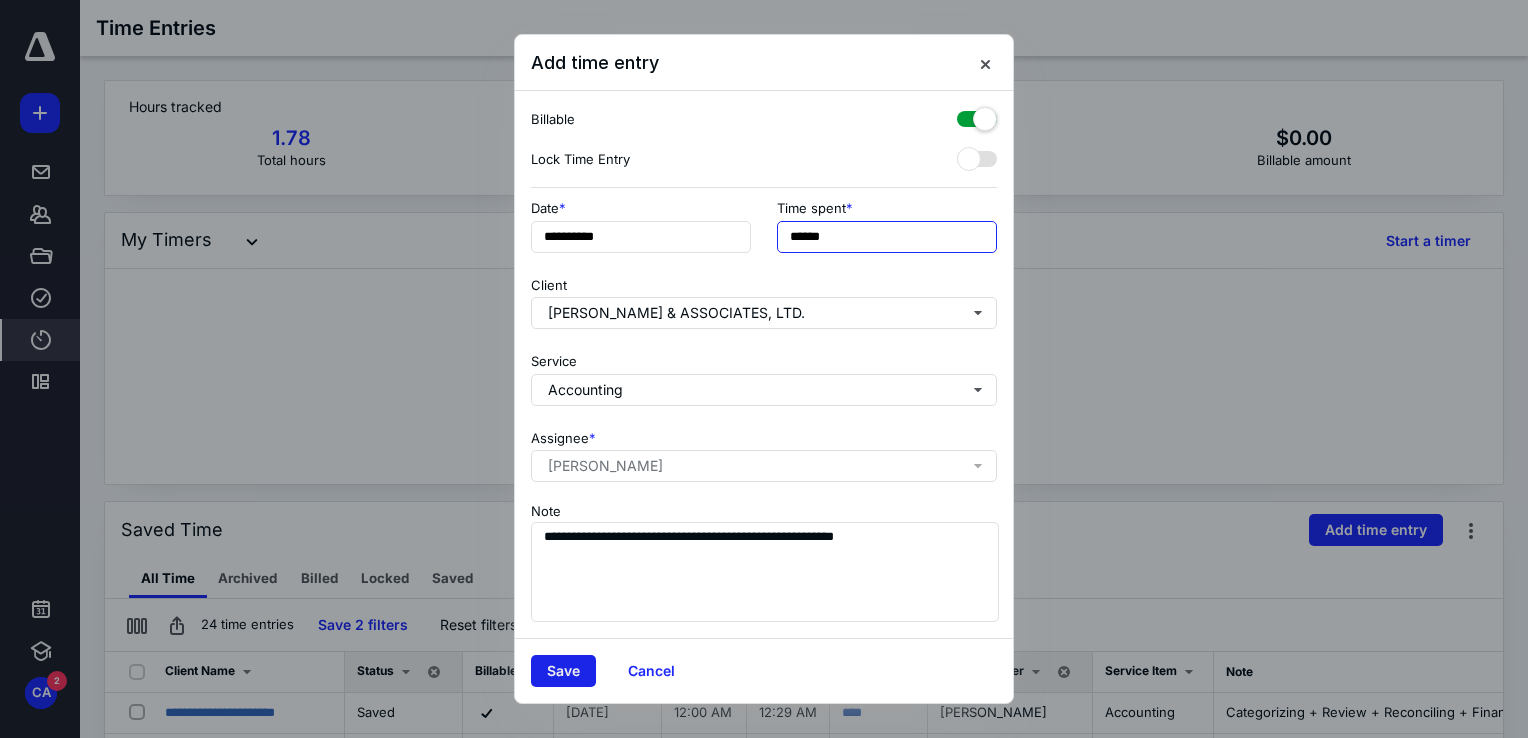 type on "******" 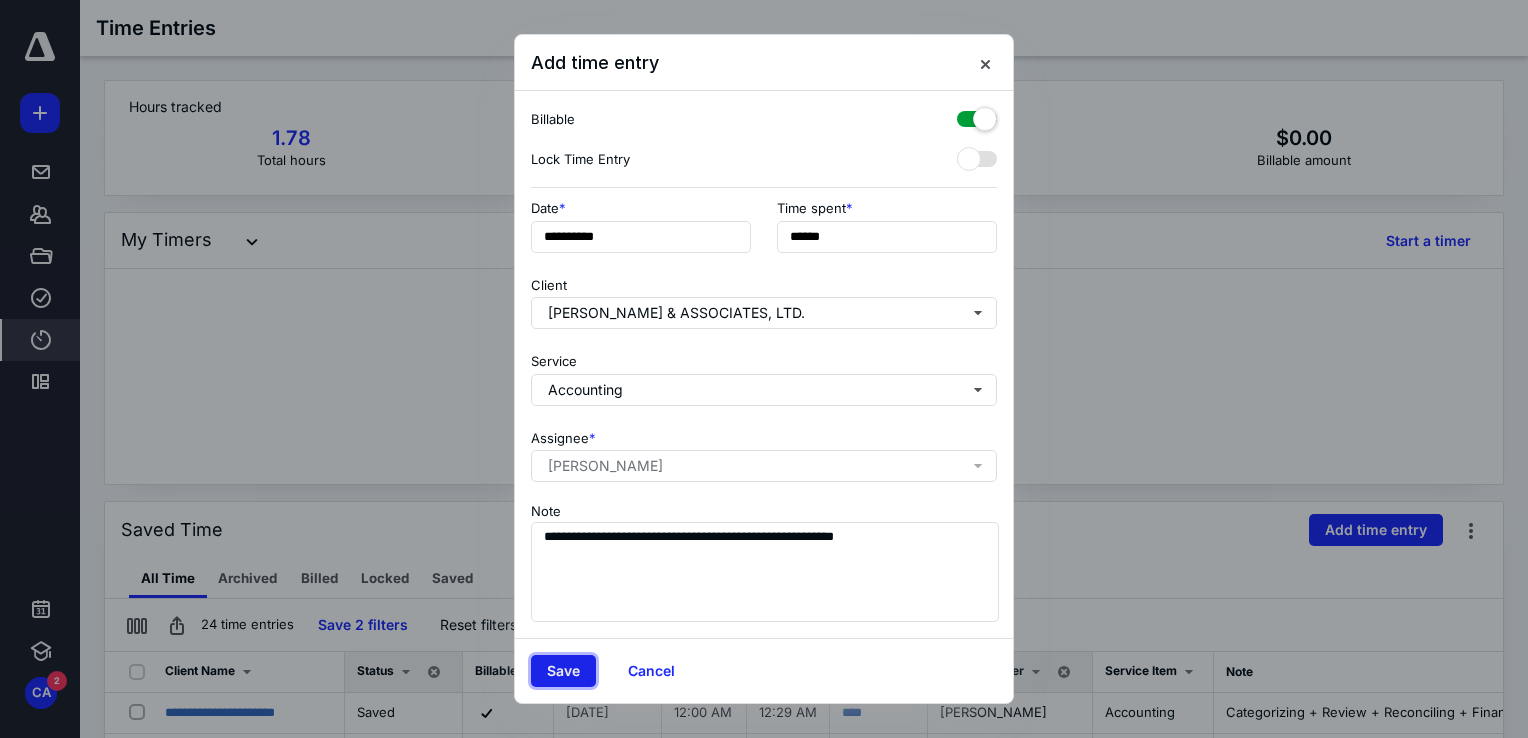 click on "Save" at bounding box center (563, 671) 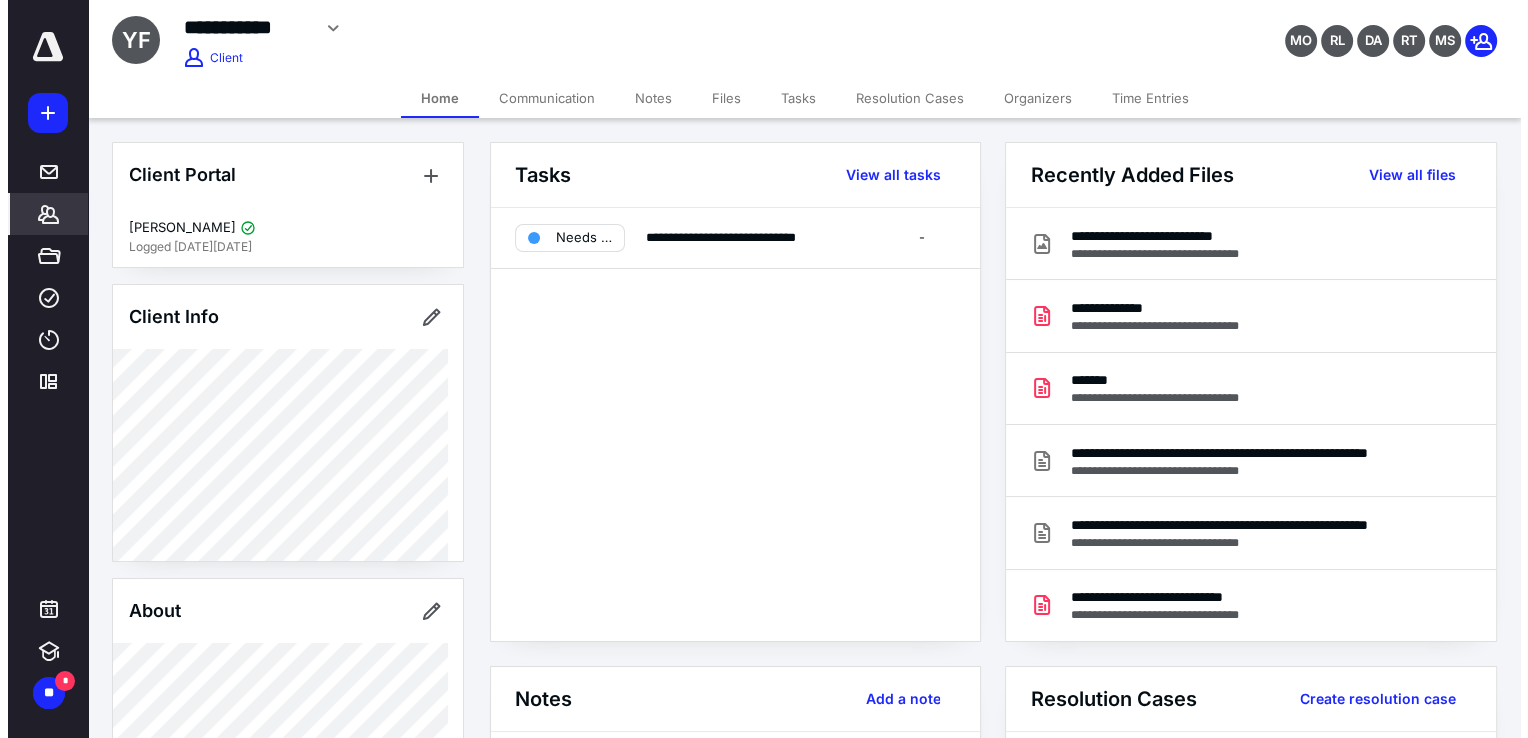 scroll, scrollTop: 0, scrollLeft: 0, axis: both 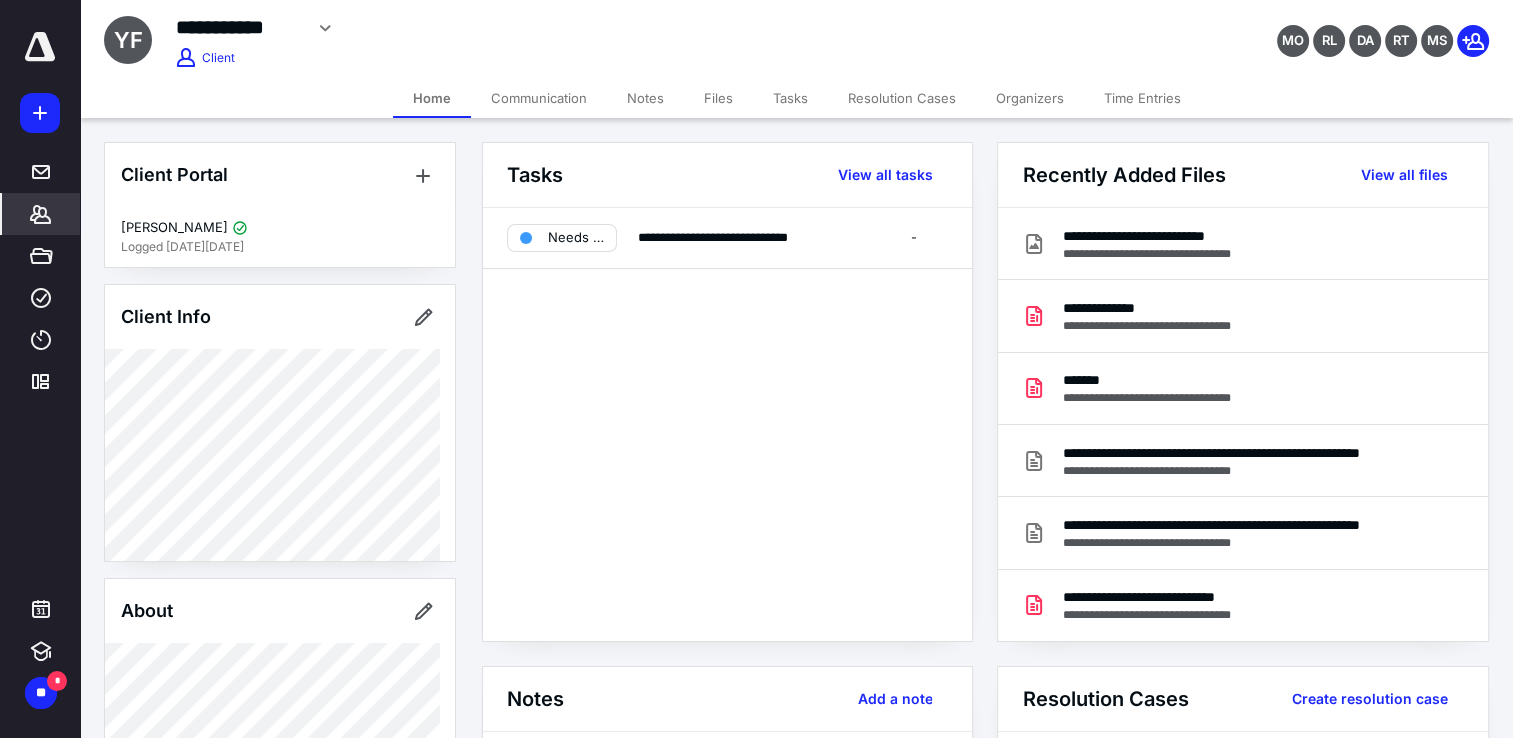 click on "*******" at bounding box center (41, 214) 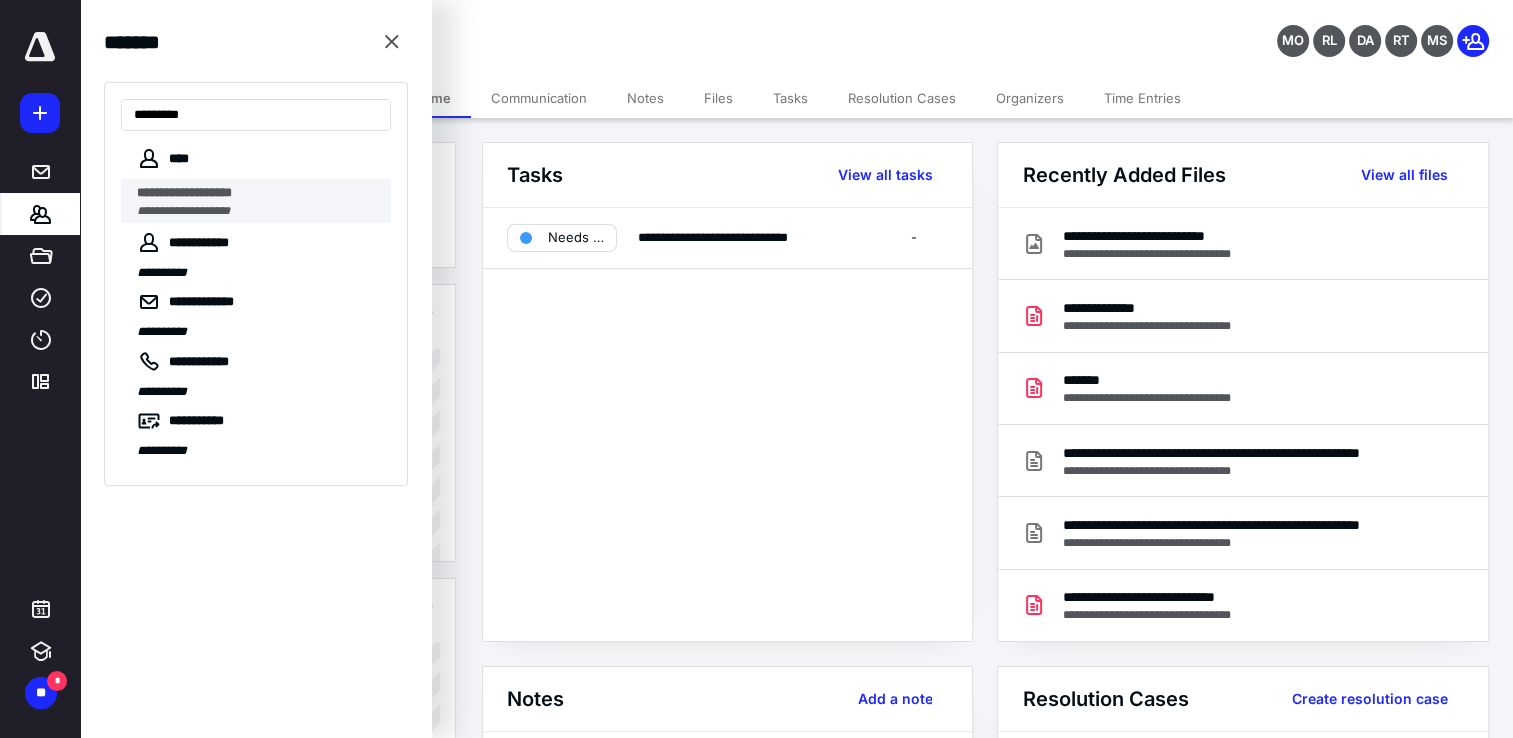 type on "********" 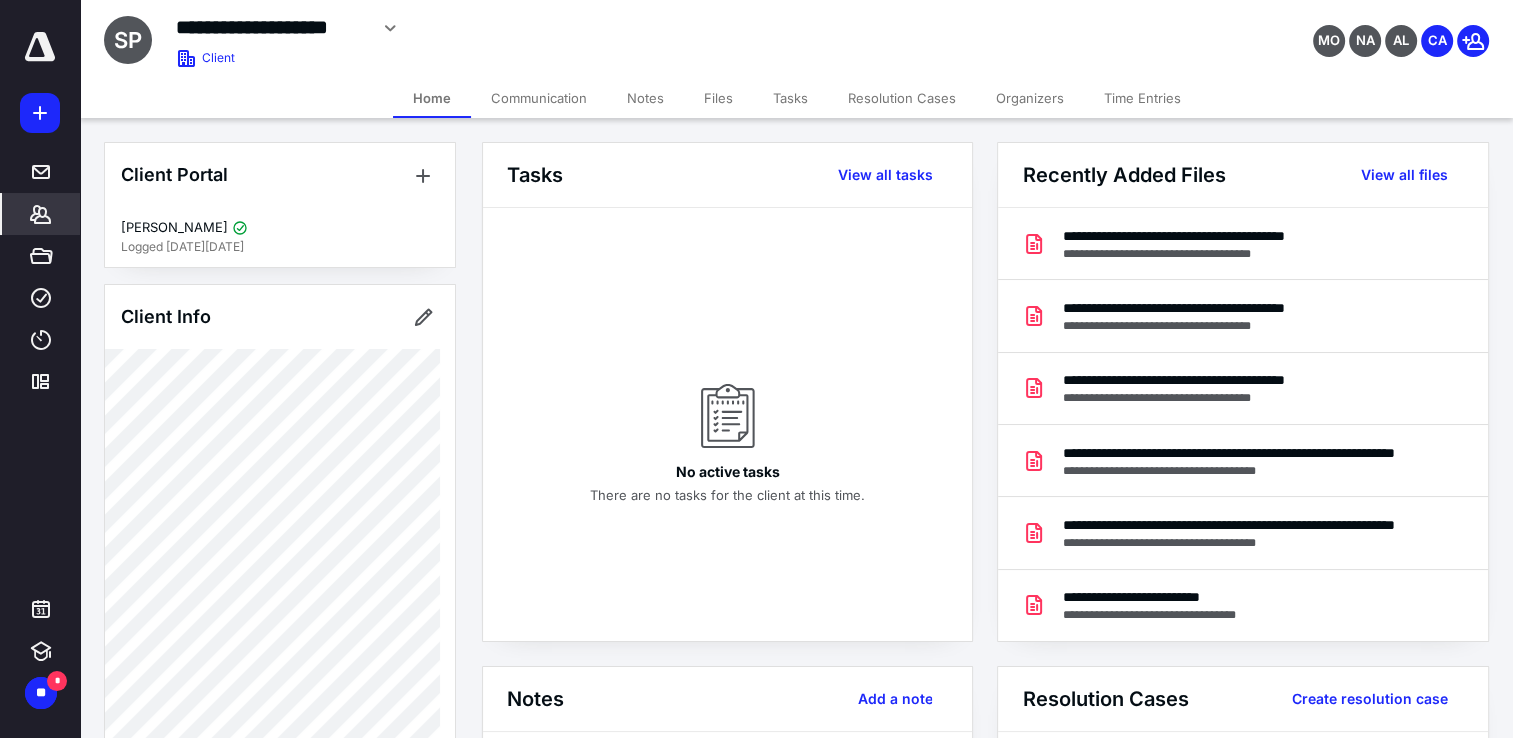 click on "Files" at bounding box center (718, 98) 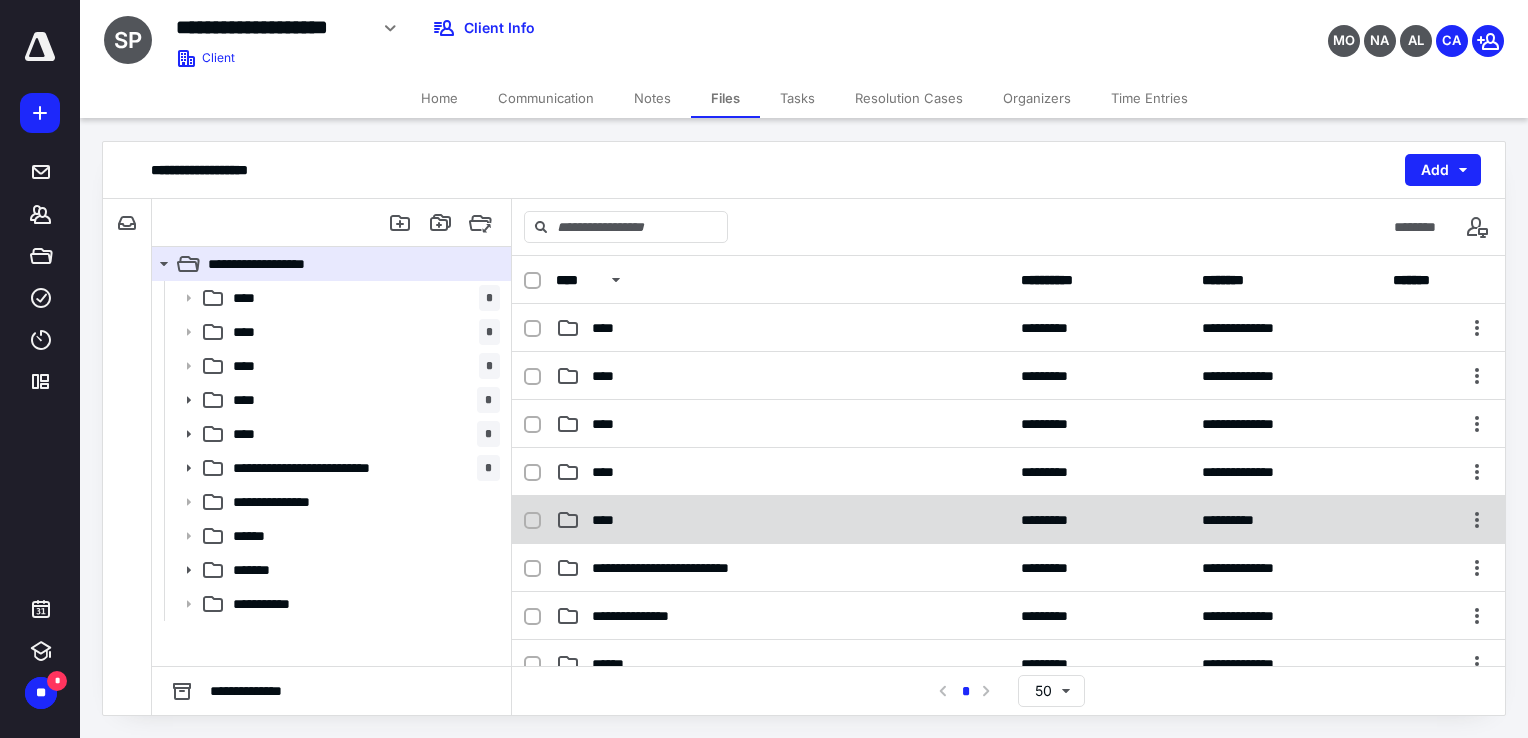 click on "**********" at bounding box center (1008, 520) 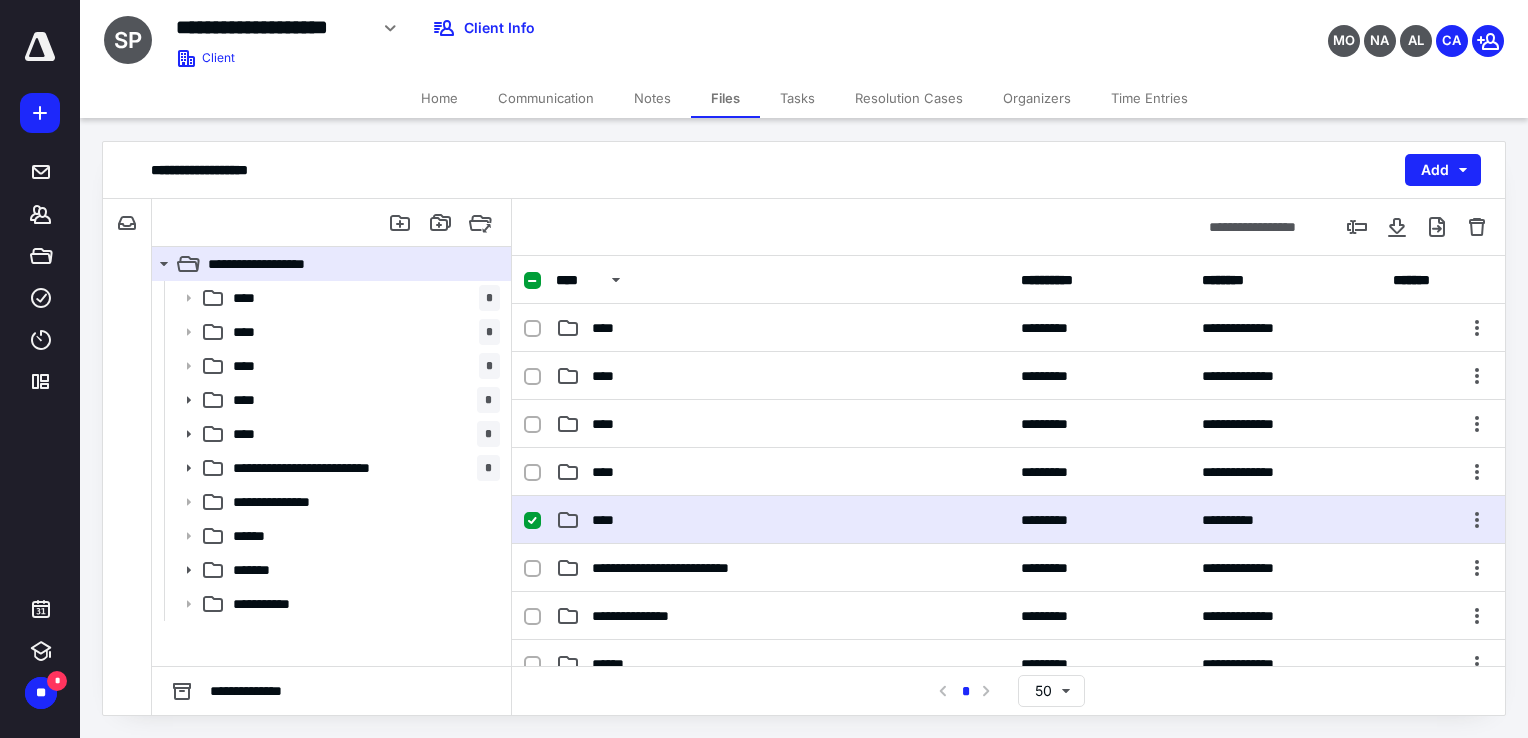 click on "**********" at bounding box center (1008, 520) 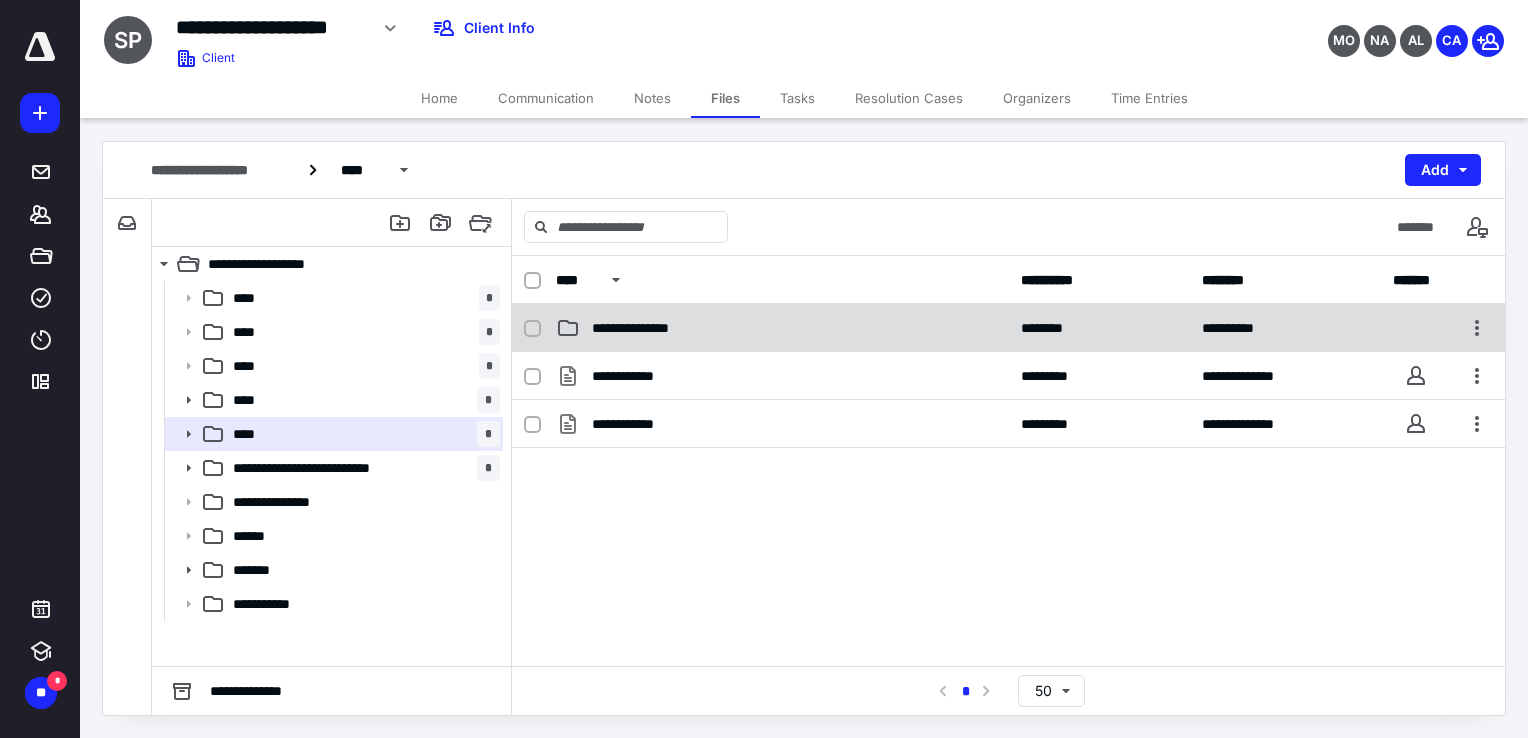 click on "**********" at bounding box center (648, 328) 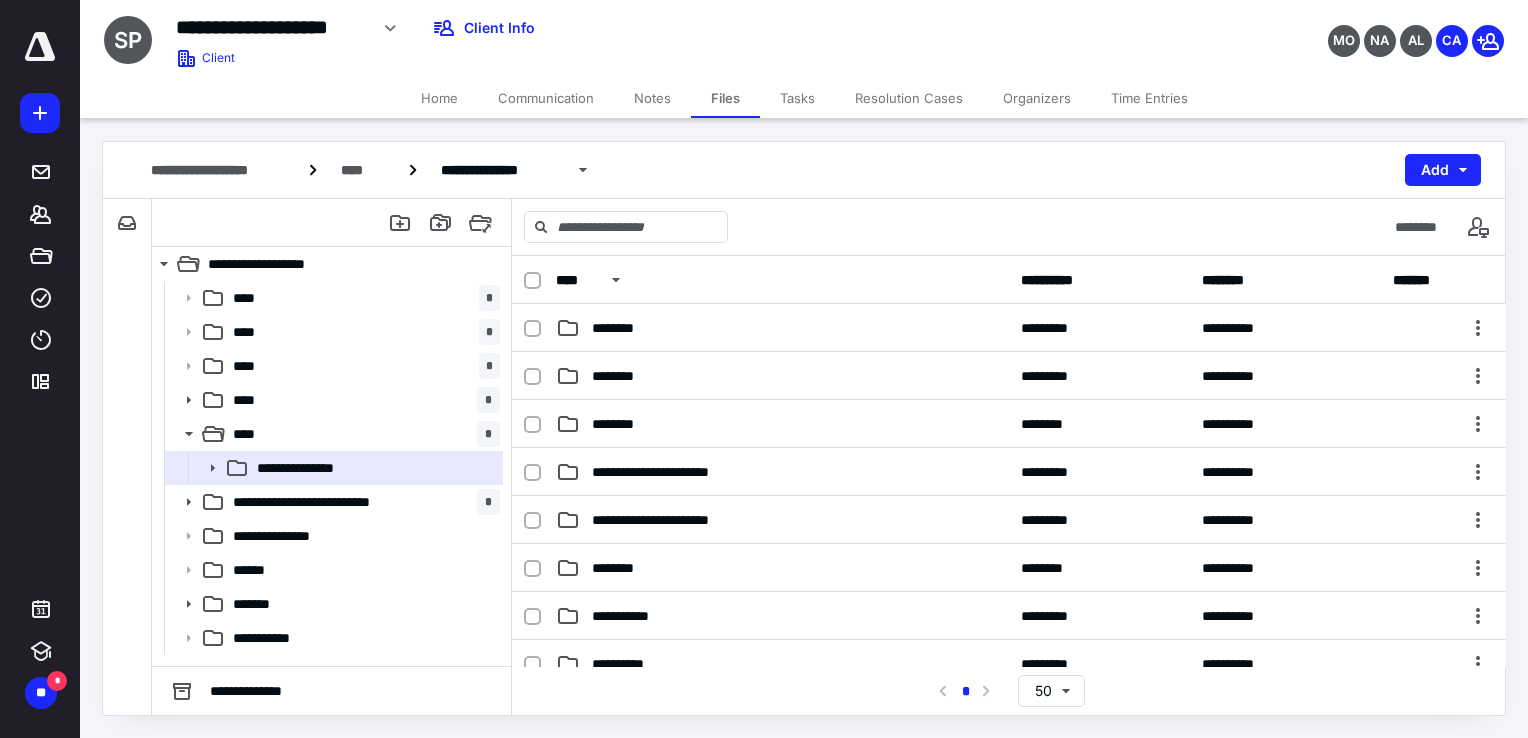 scroll, scrollTop: 0, scrollLeft: 0, axis: both 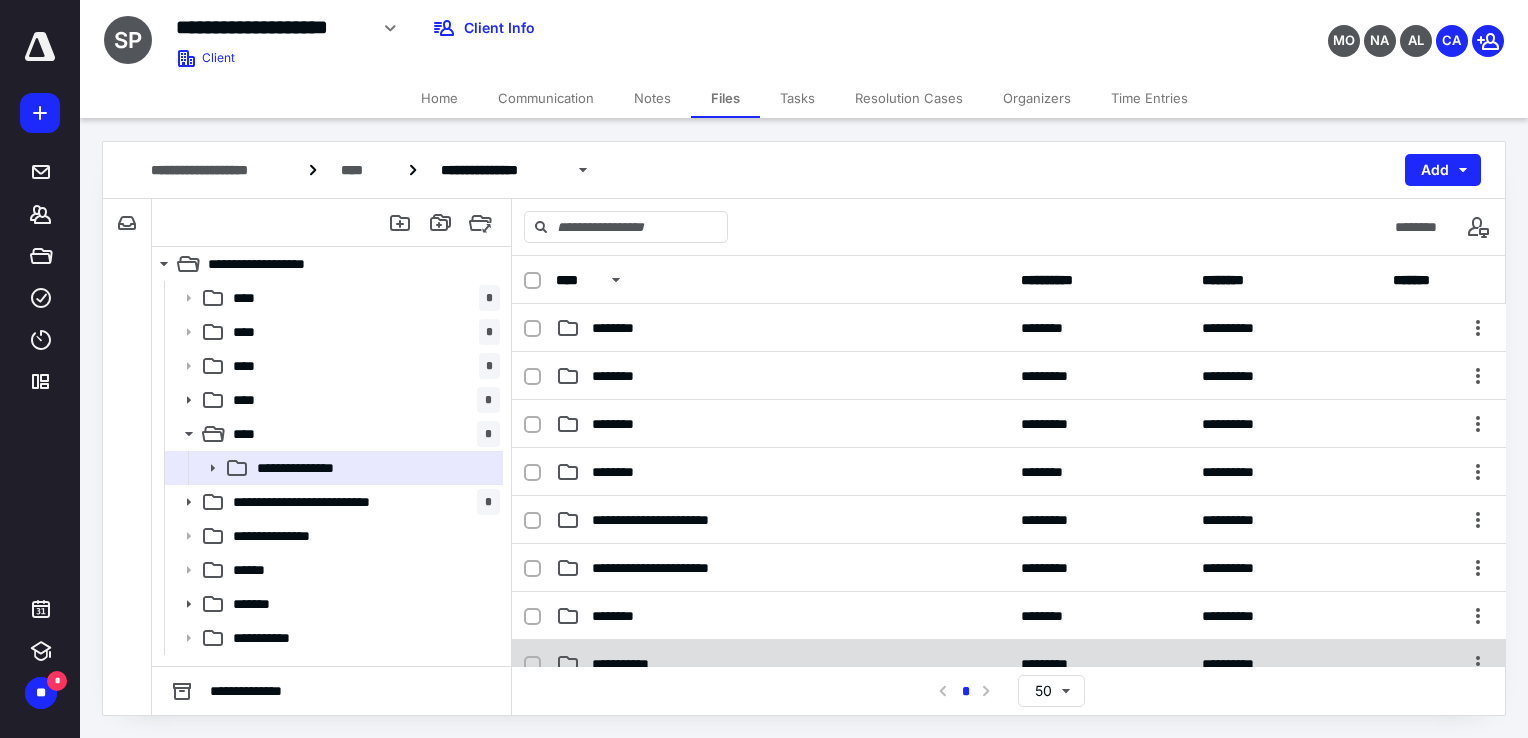 click on "**********" at bounding box center [782, 664] 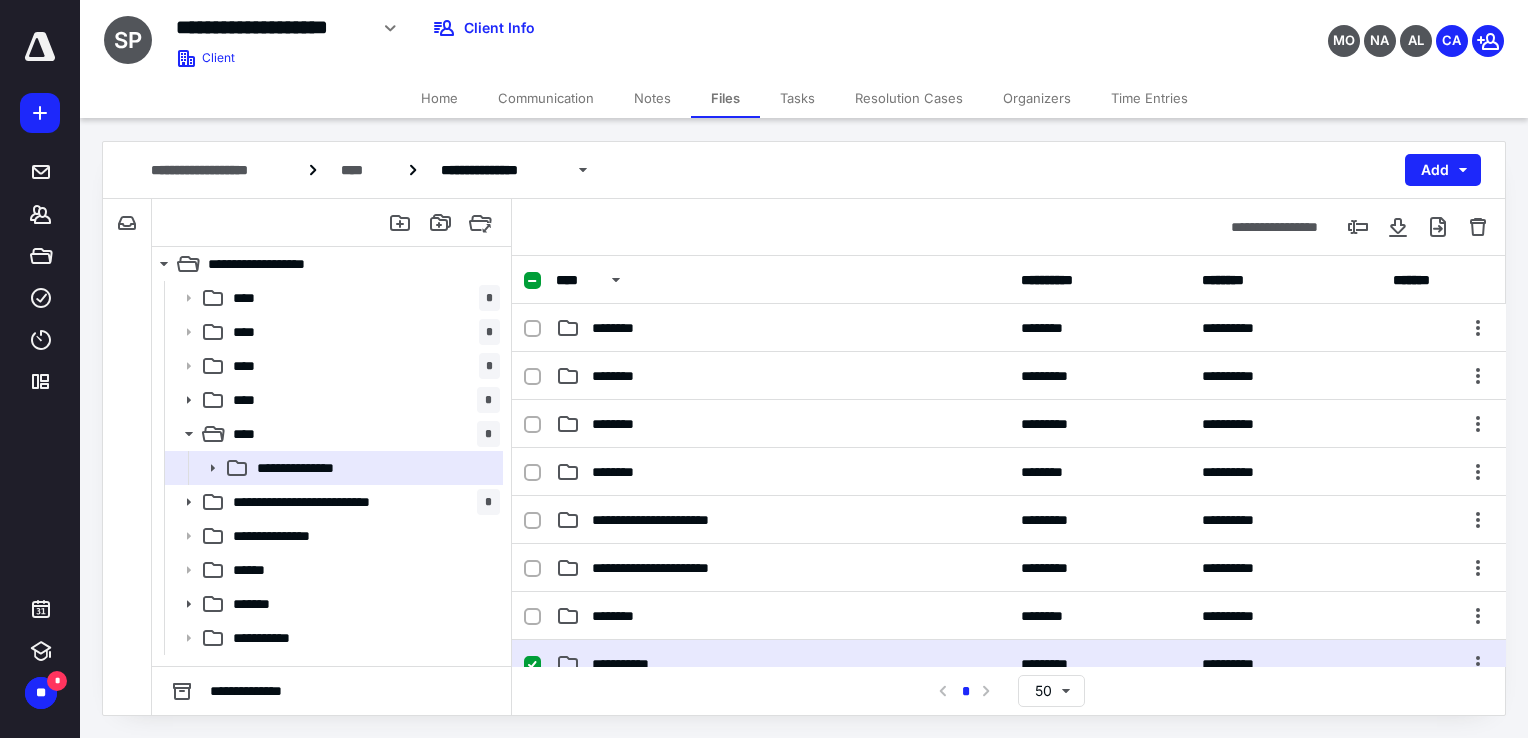 click on "**********" at bounding box center [782, 664] 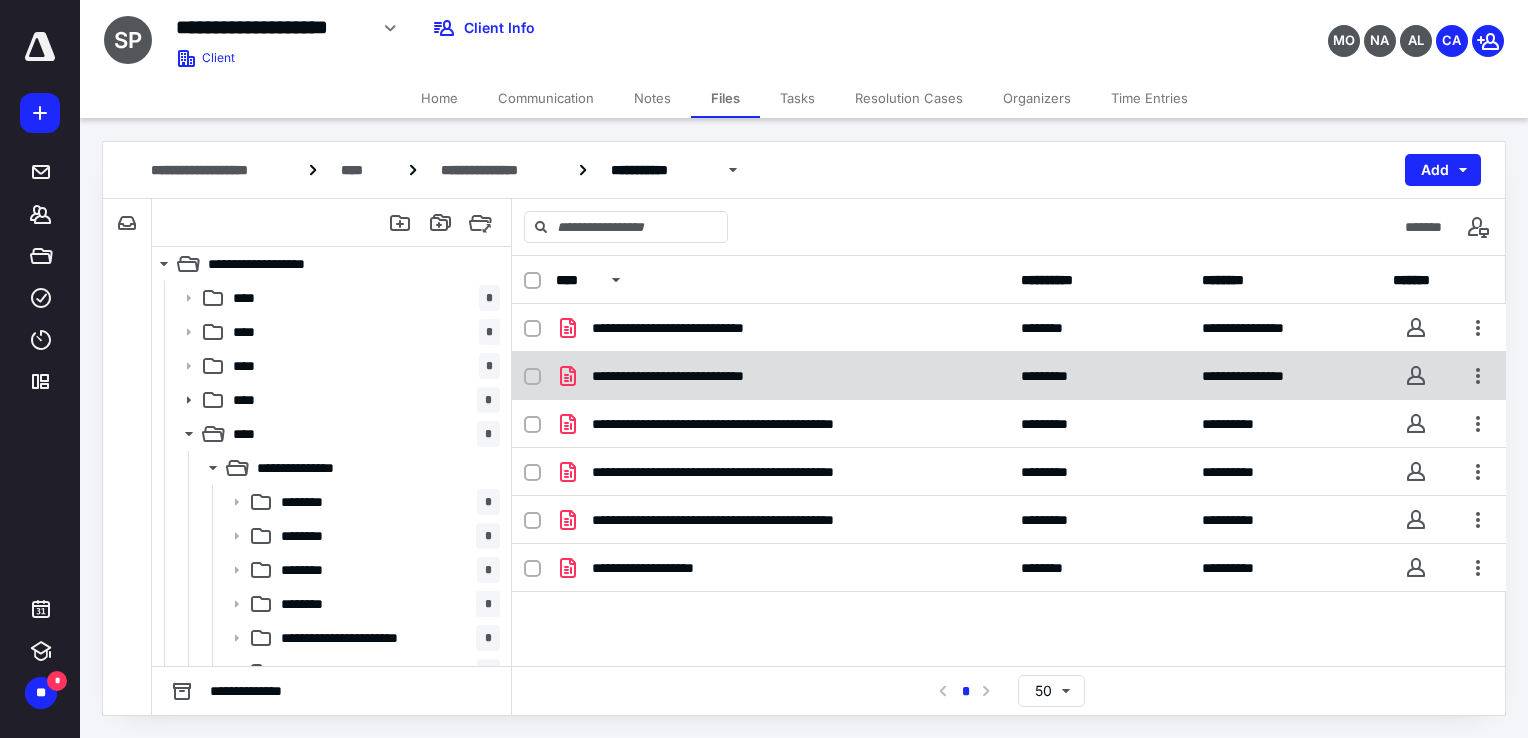 click on "**********" at bounding box center (782, 376) 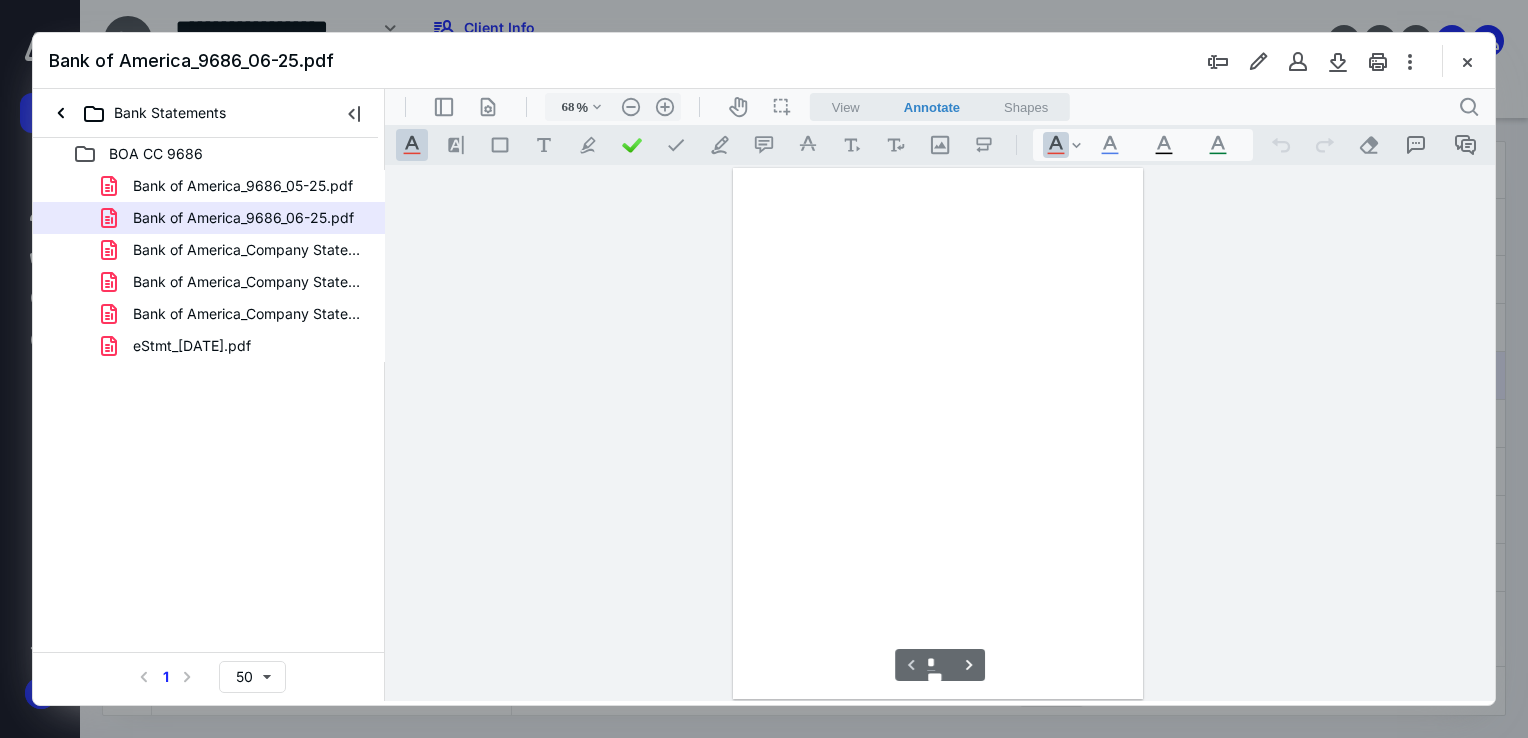 scroll, scrollTop: 0, scrollLeft: 0, axis: both 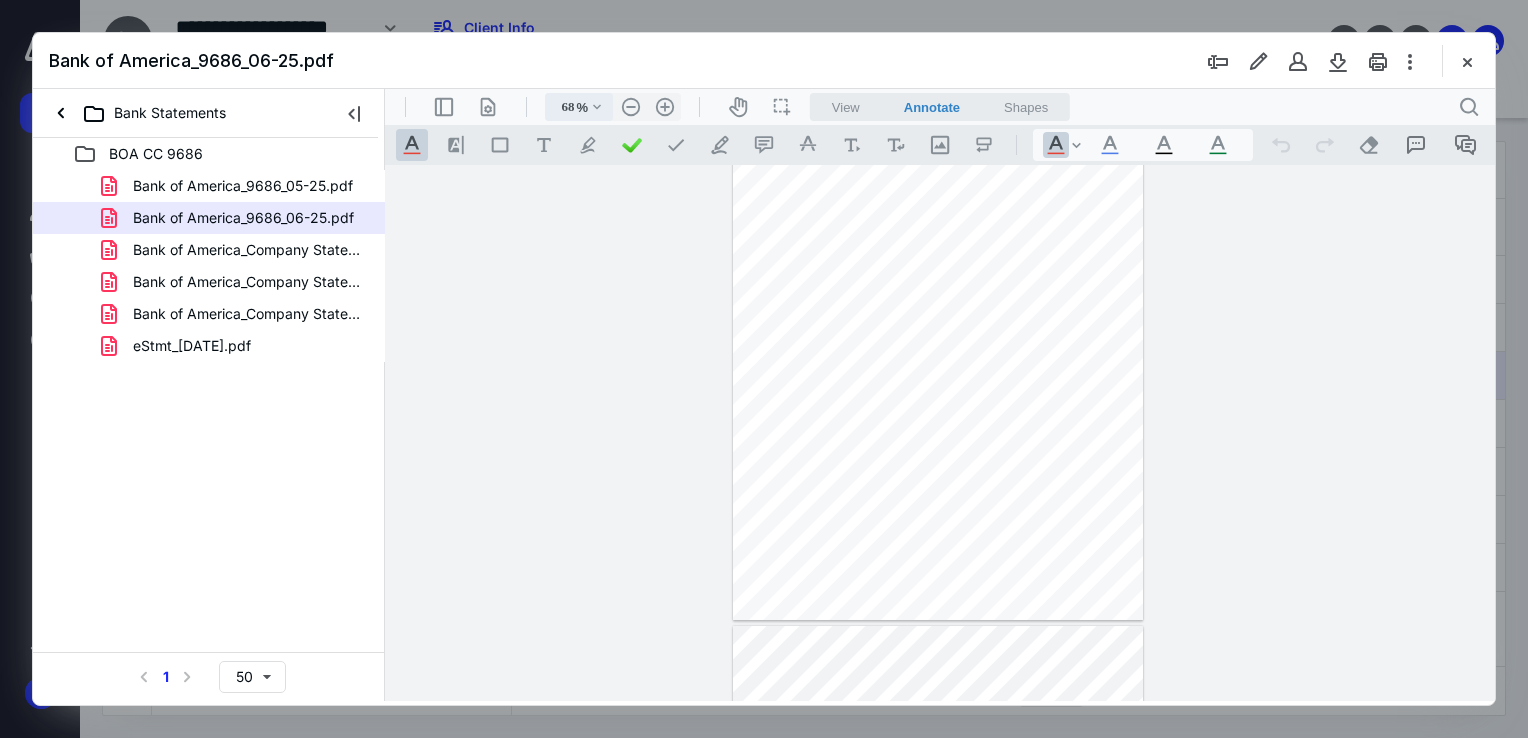 click on "%" at bounding box center [582, 107] 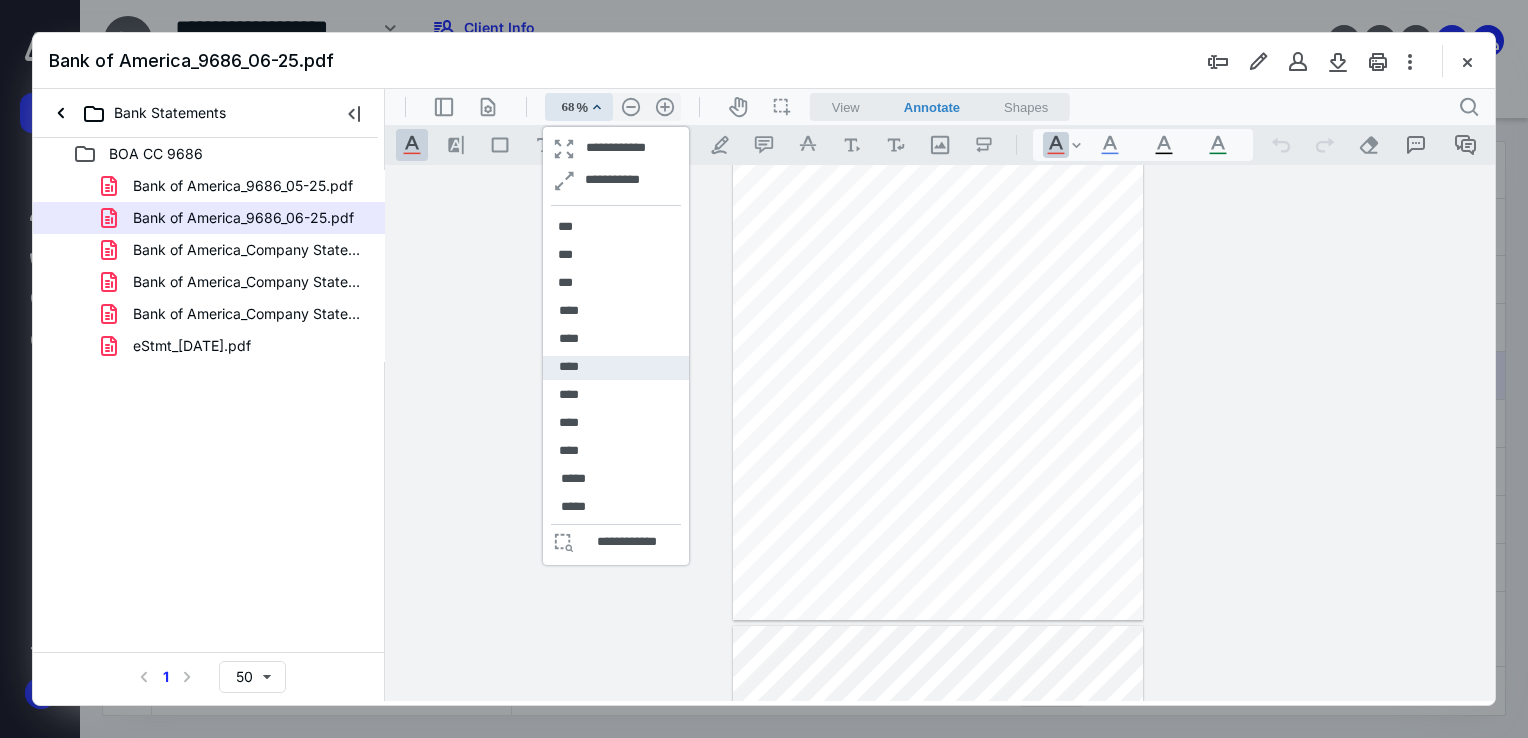 click on "****" at bounding box center [569, 367] 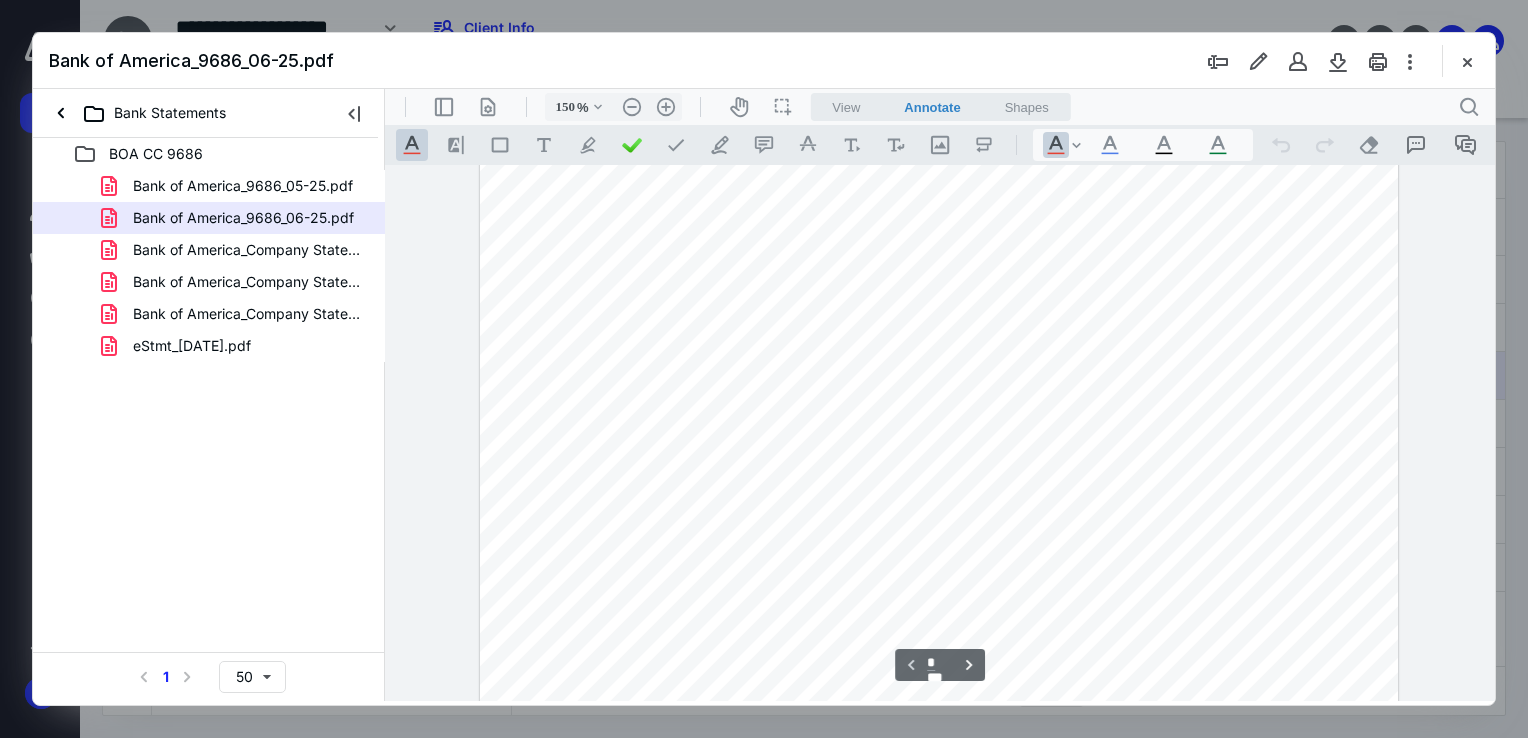 scroll, scrollTop: 161, scrollLeft: 0, axis: vertical 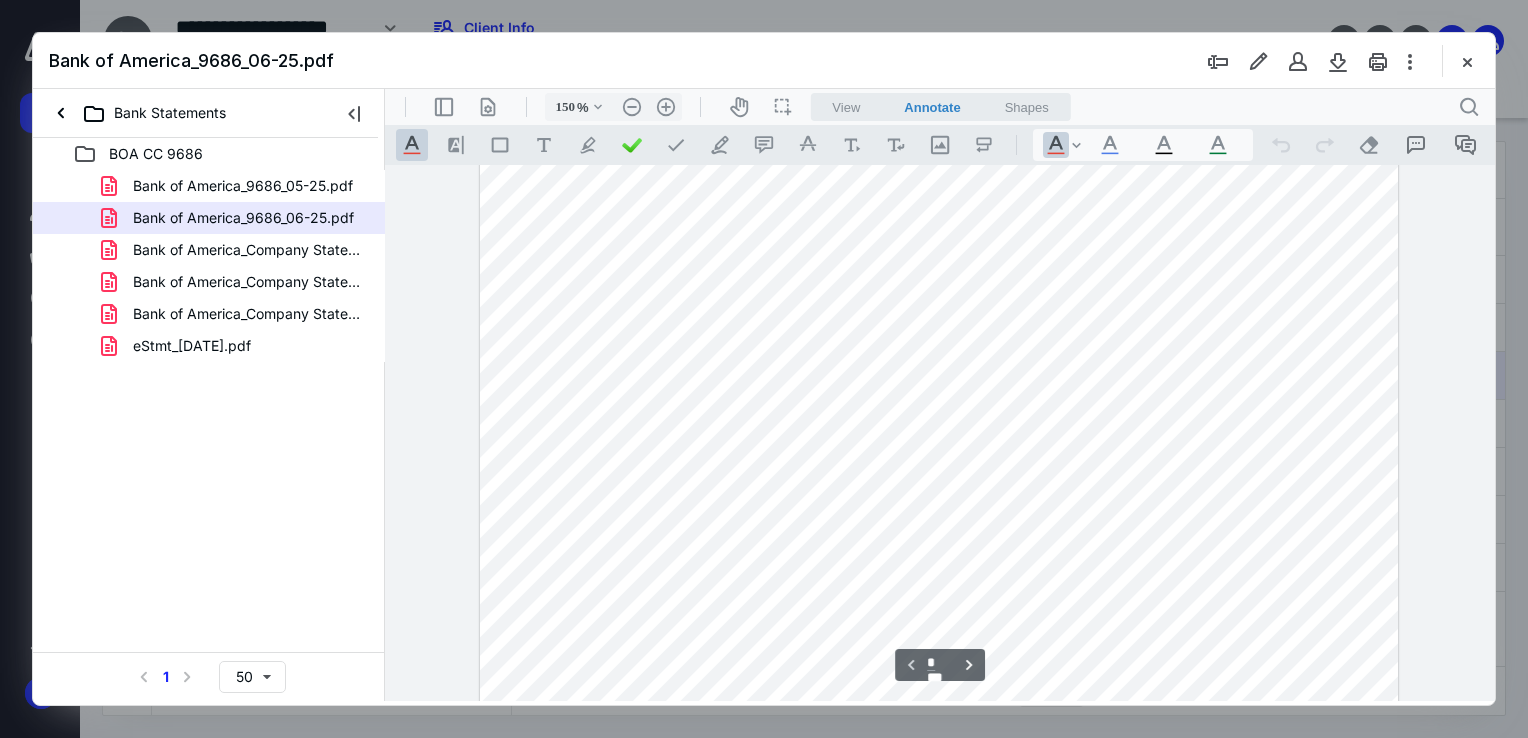 drag, startPoint x: 1013, startPoint y: 290, endPoint x: 1057, endPoint y: 291, distance: 44.011364 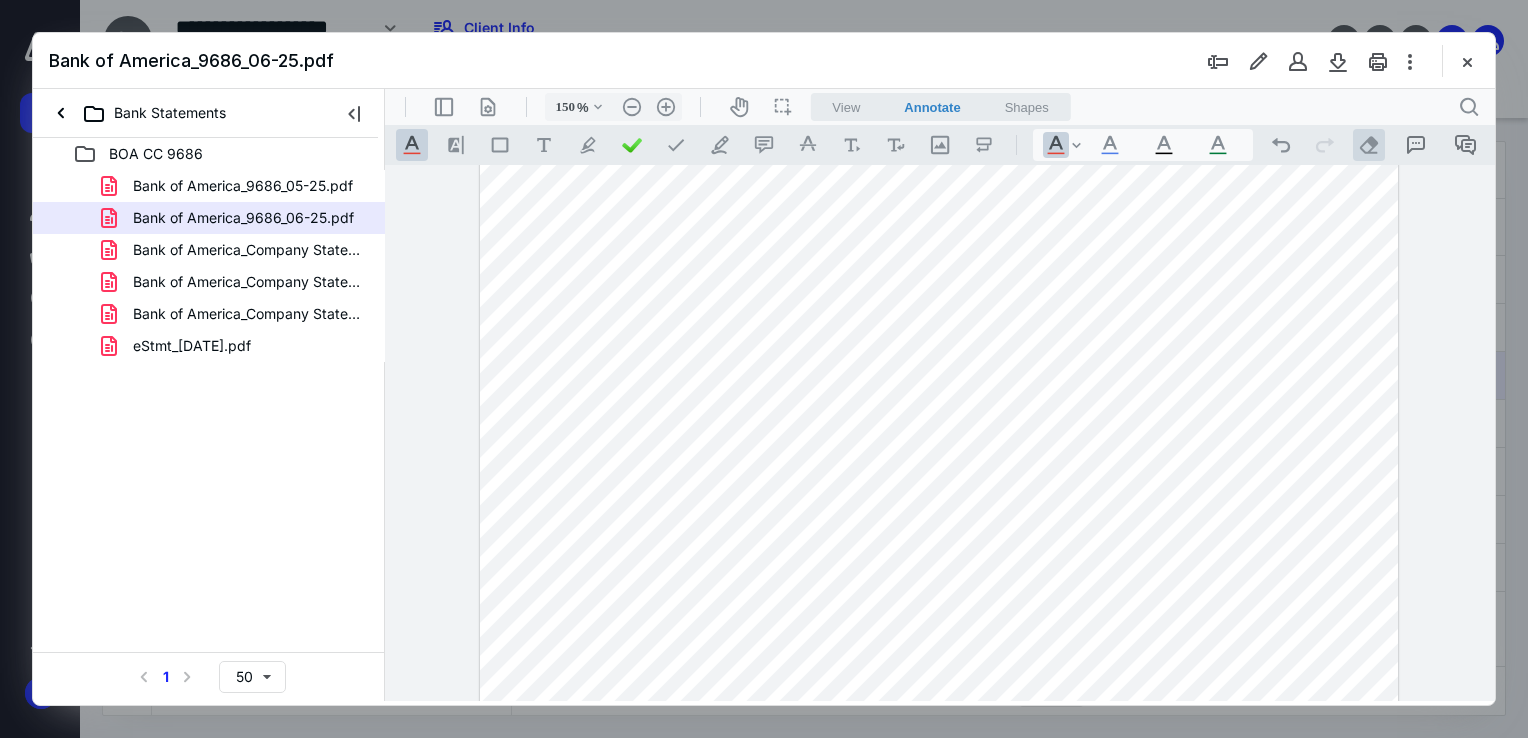 click on ".cls-1{fill:#abb0c4;} icon - operation - eraser" at bounding box center [1369, 145] 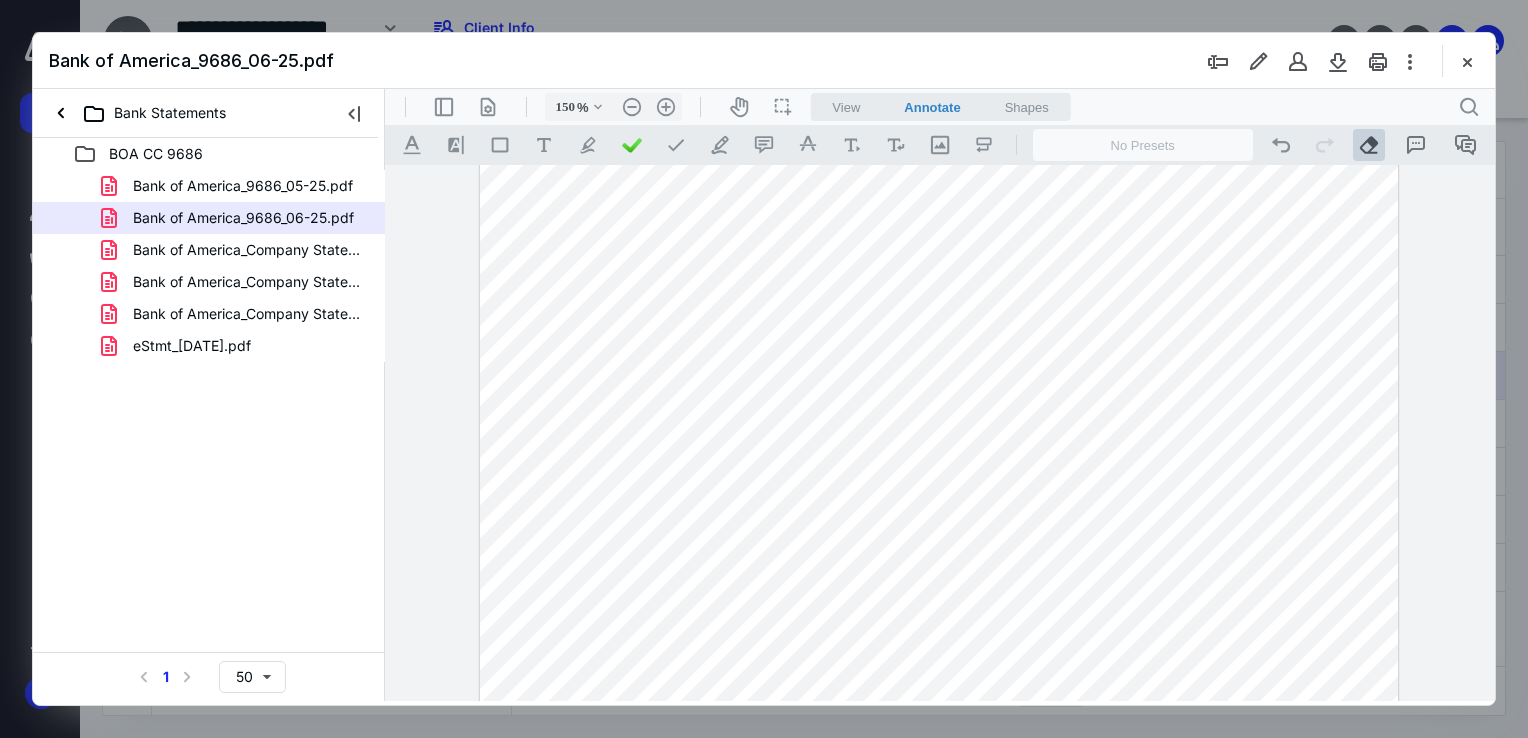 drag, startPoint x: 1050, startPoint y: 295, endPoint x: 997, endPoint y: 297, distance: 53.037724 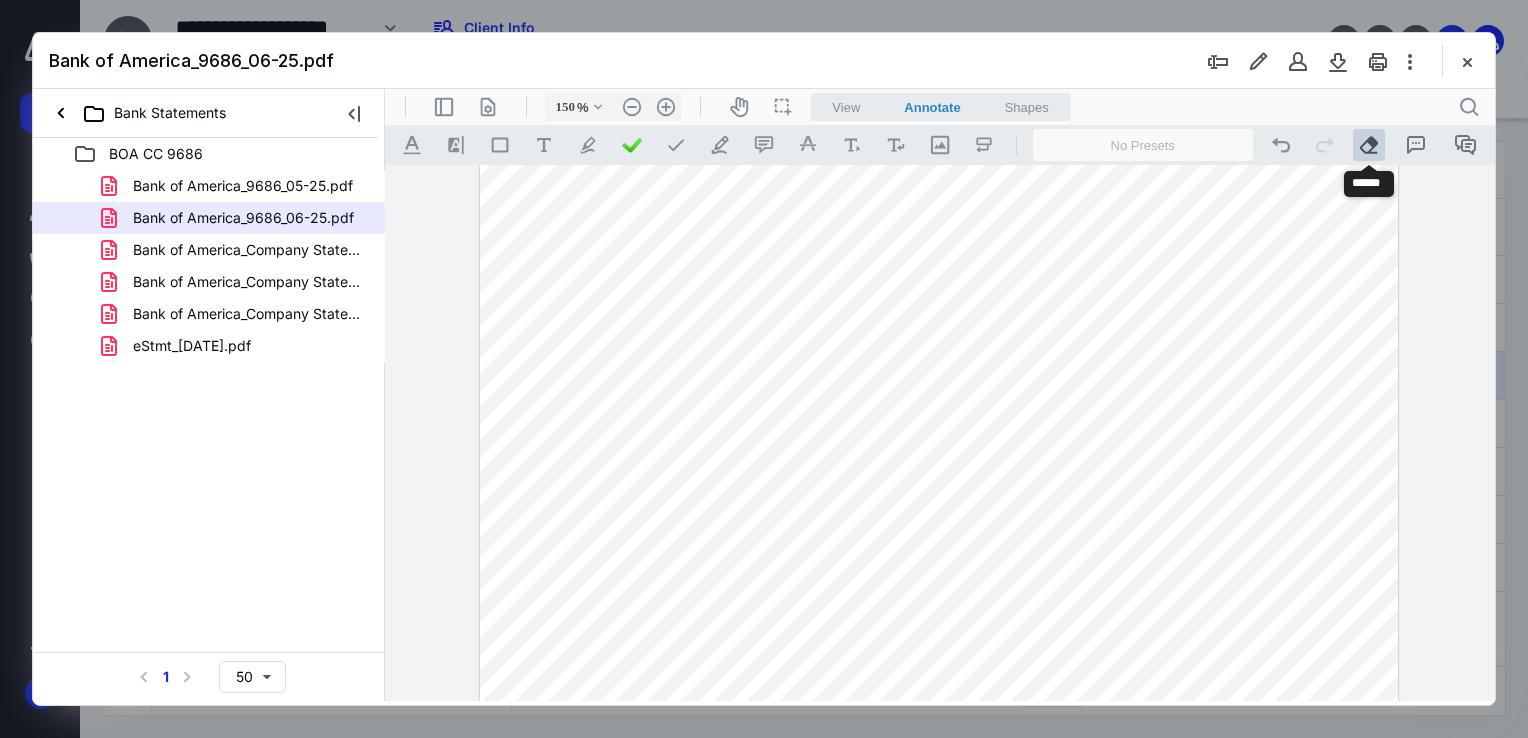 click on ".cls-1{fill:#abb0c4;} icon - operation - eraser" at bounding box center (1369, 145) 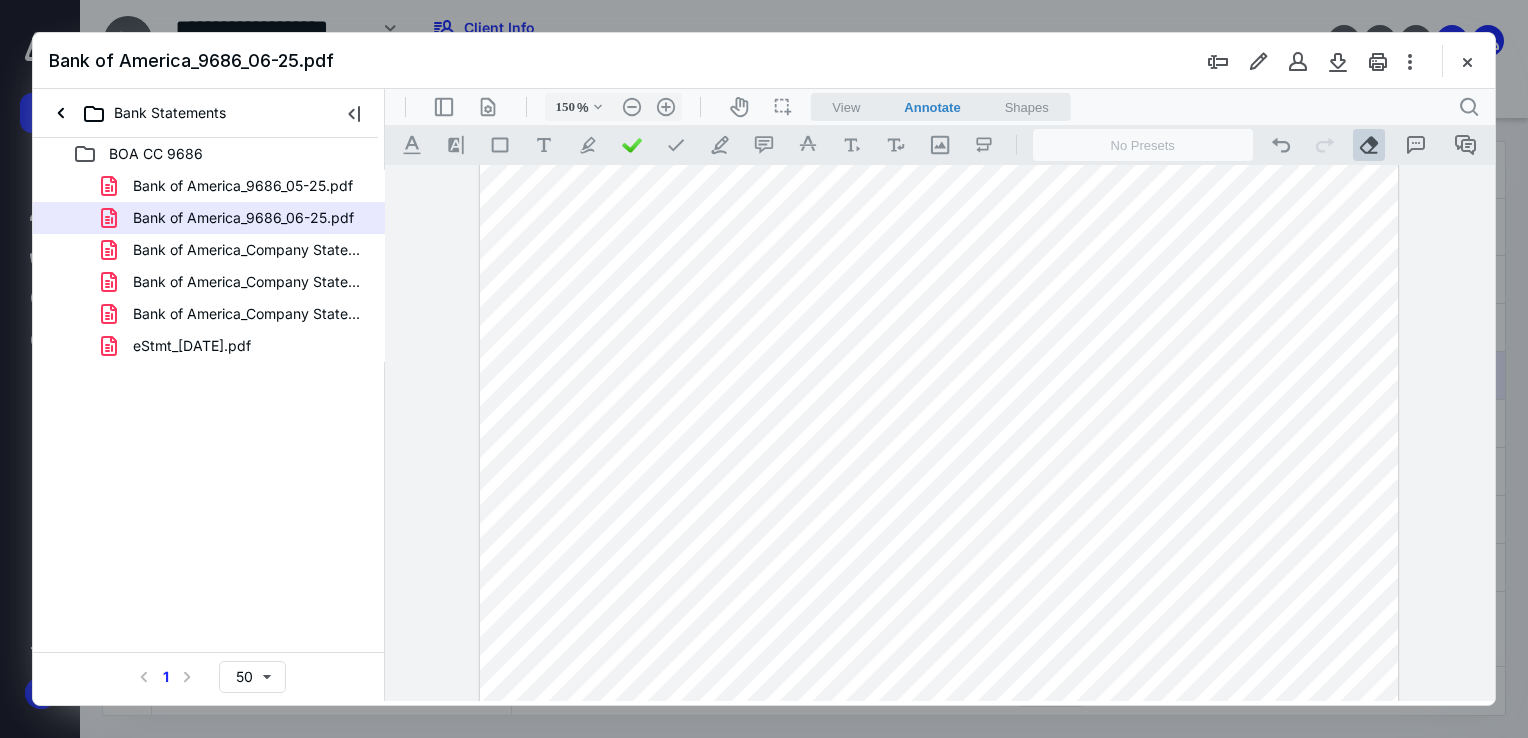click on ".cls-1{fill:#abb0c4;} icon - operation - eraser" at bounding box center [1369, 145] 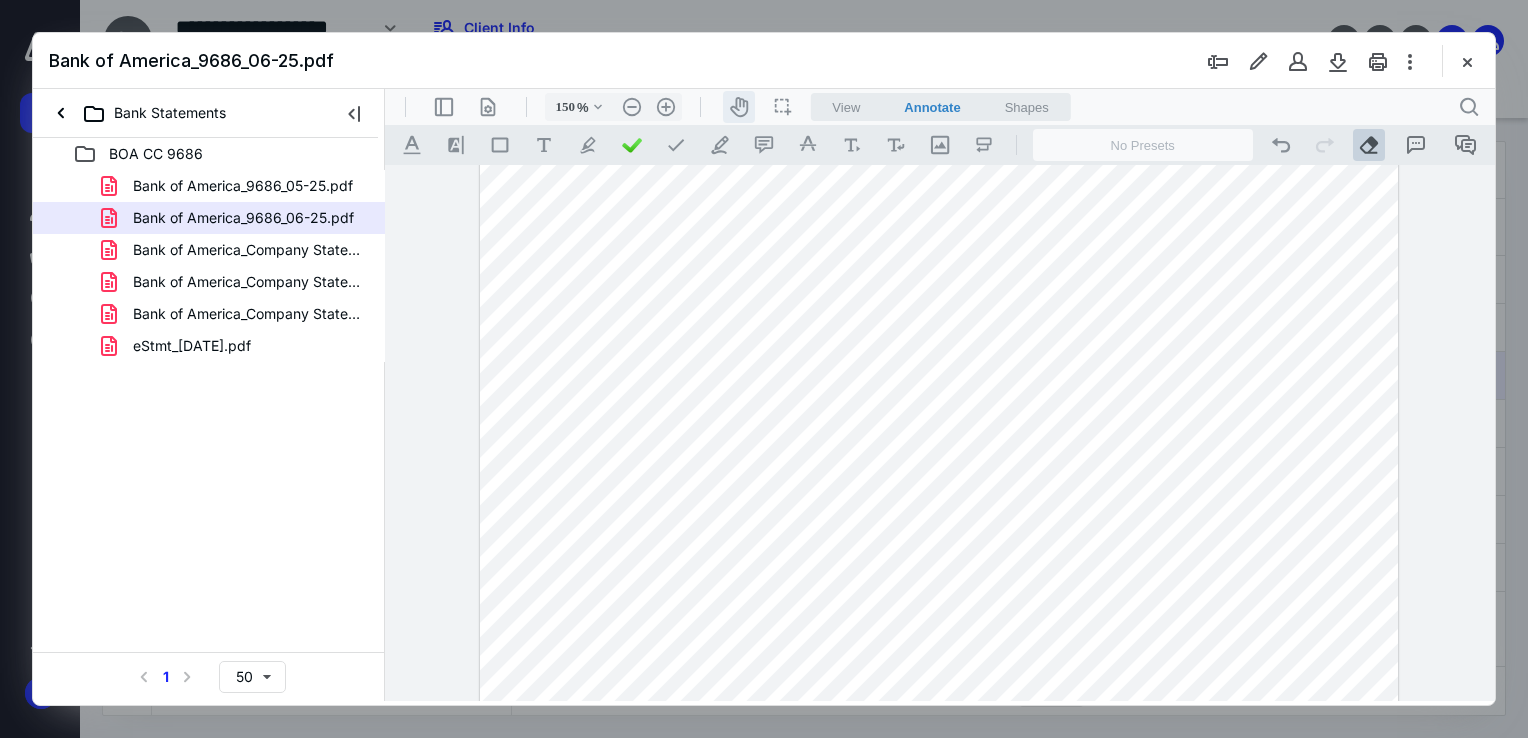 click on "icon-header-pan20" at bounding box center [739, 107] 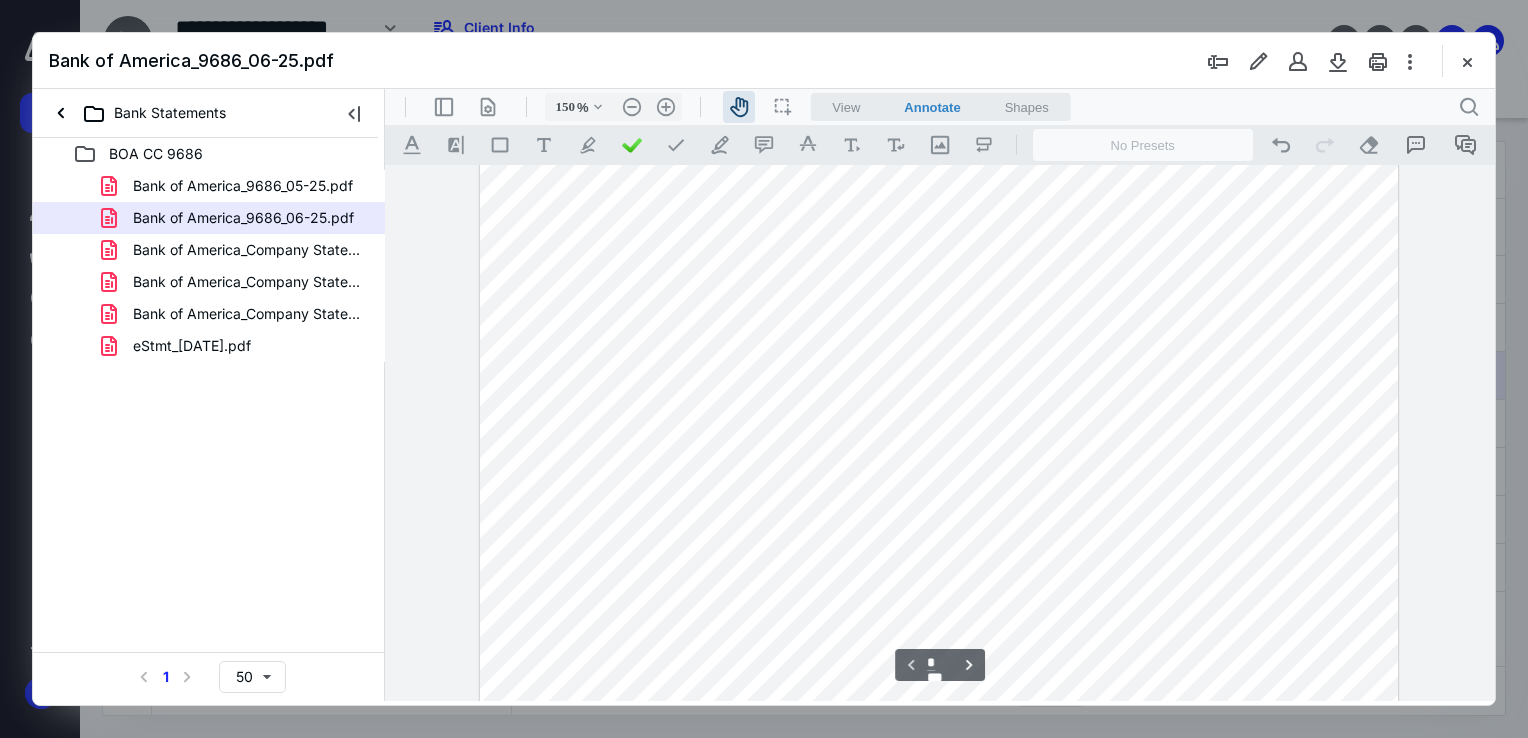 scroll, scrollTop: 156, scrollLeft: 0, axis: vertical 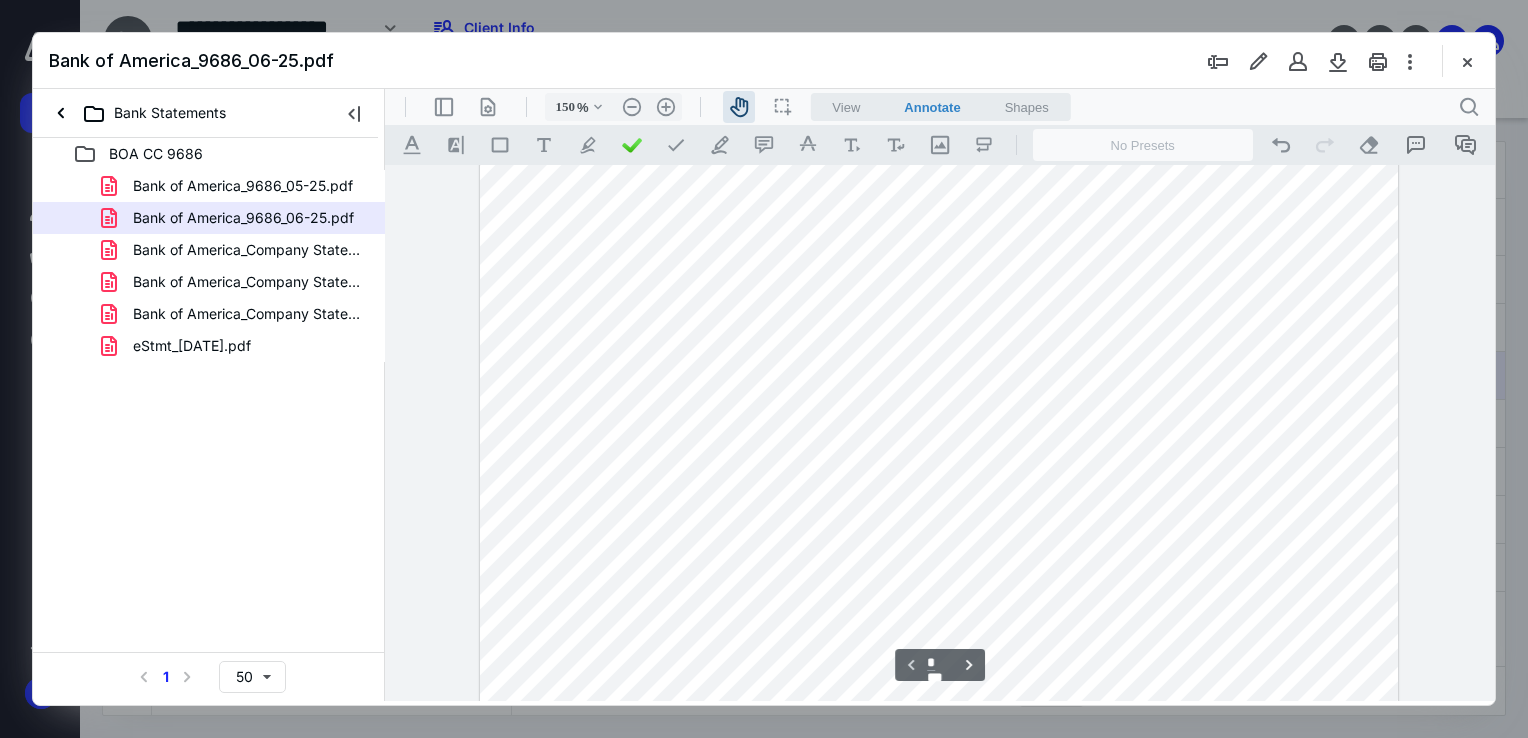 drag, startPoint x: 1049, startPoint y: 282, endPoint x: 1021, endPoint y: 287, distance: 28.442924 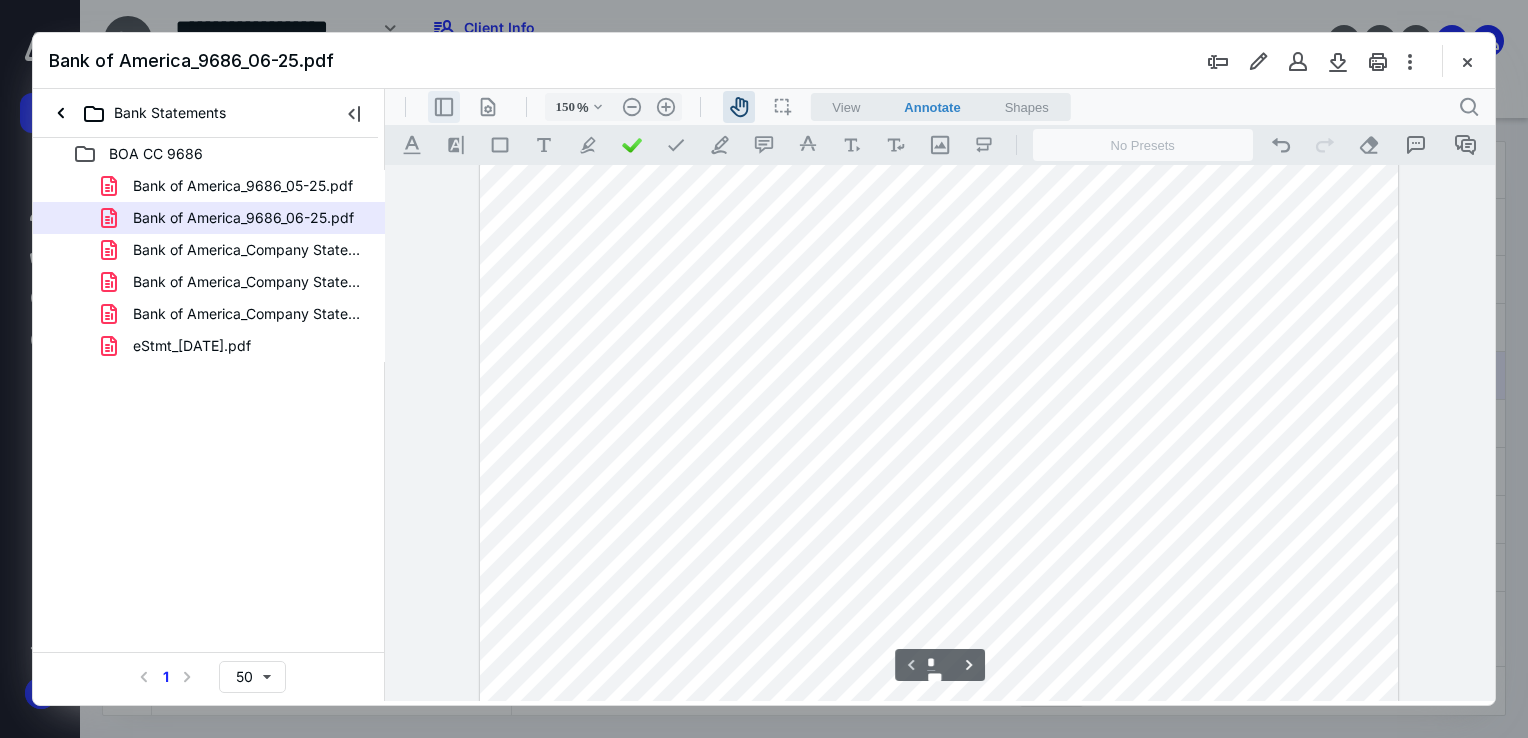 click on ".cls-1{fill:#abb0c4;} icon - header - sidebar - line" at bounding box center [444, 107] 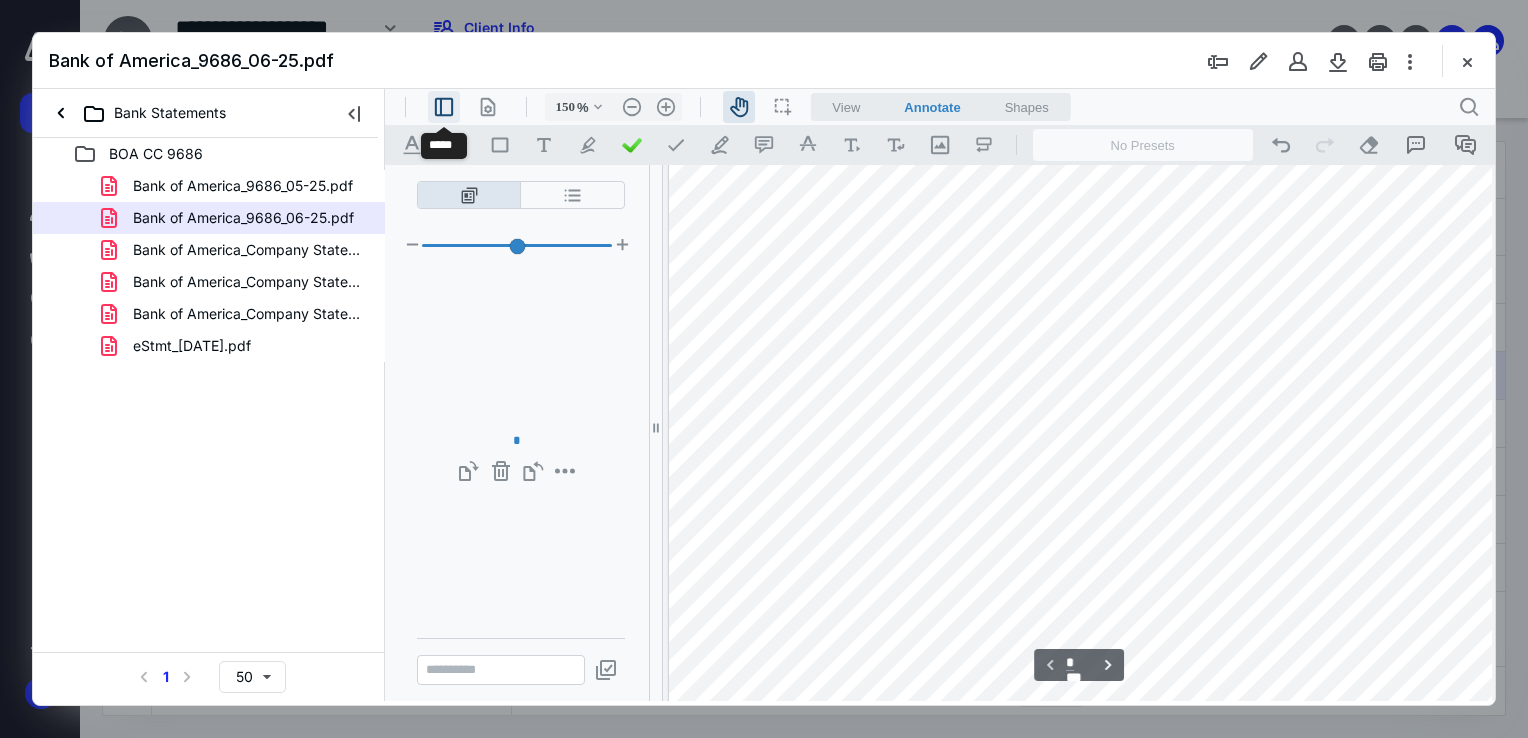 click on ".cls-1{fill:#abb0c4;} icon - header - sidebar - line" at bounding box center (444, 107) 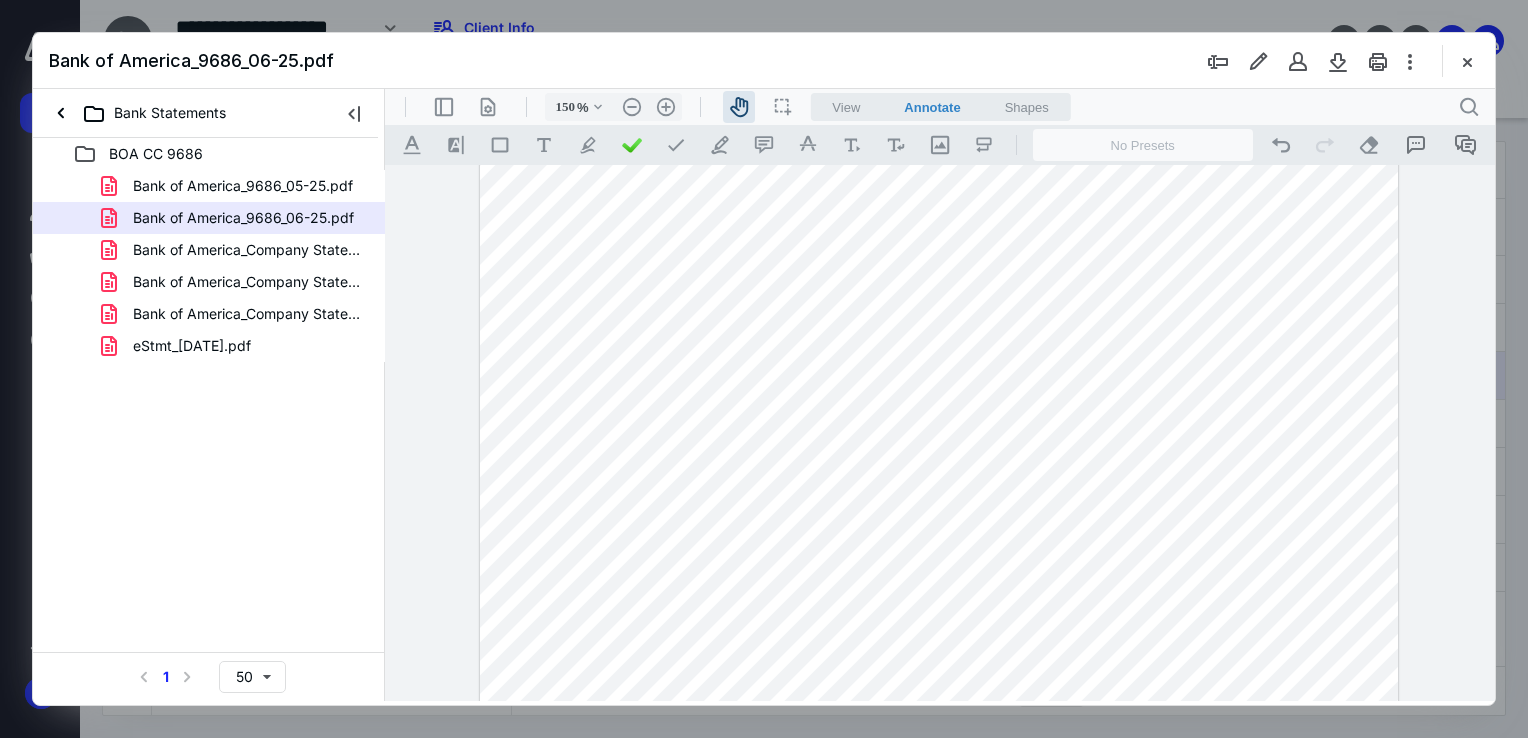 click at bounding box center [939, 609] 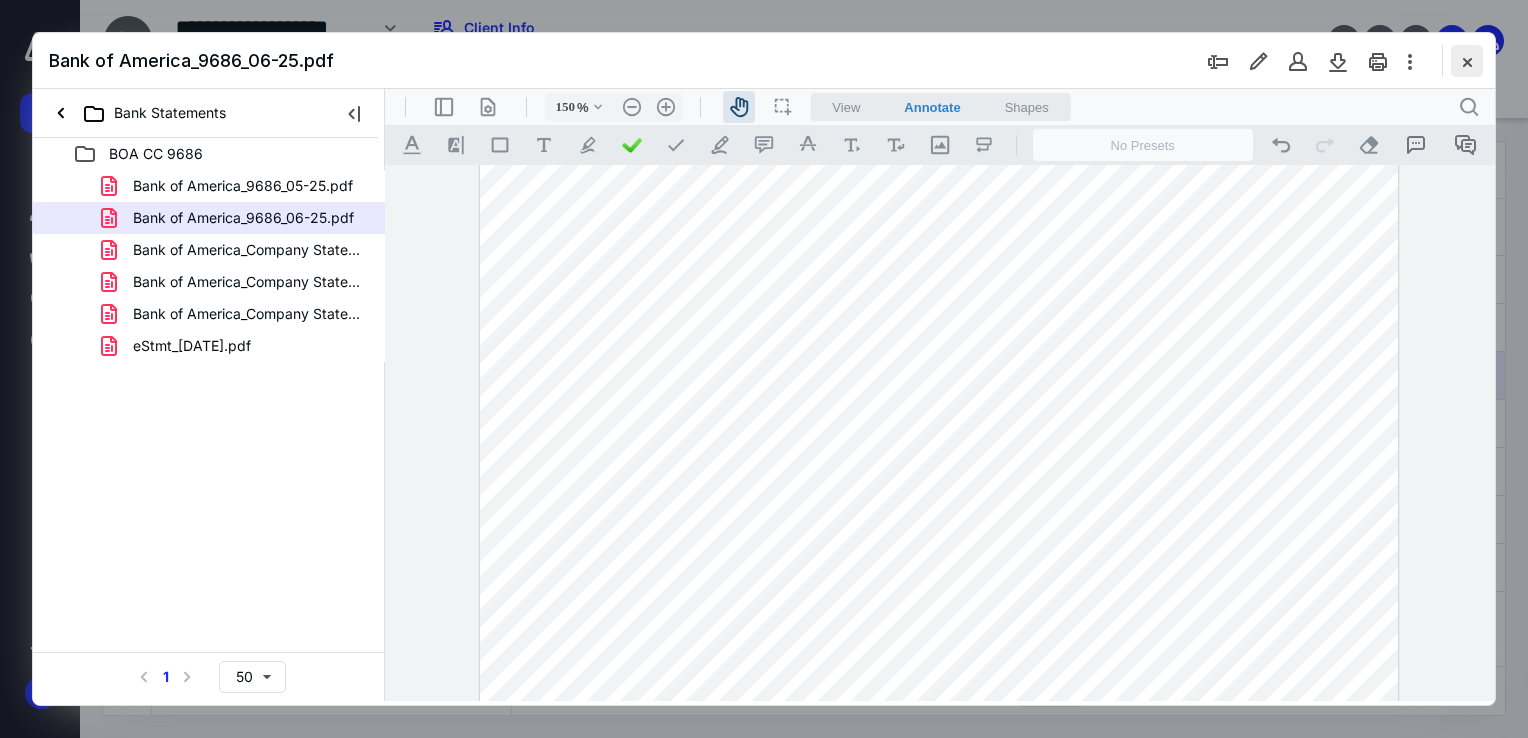 click at bounding box center [1467, 61] 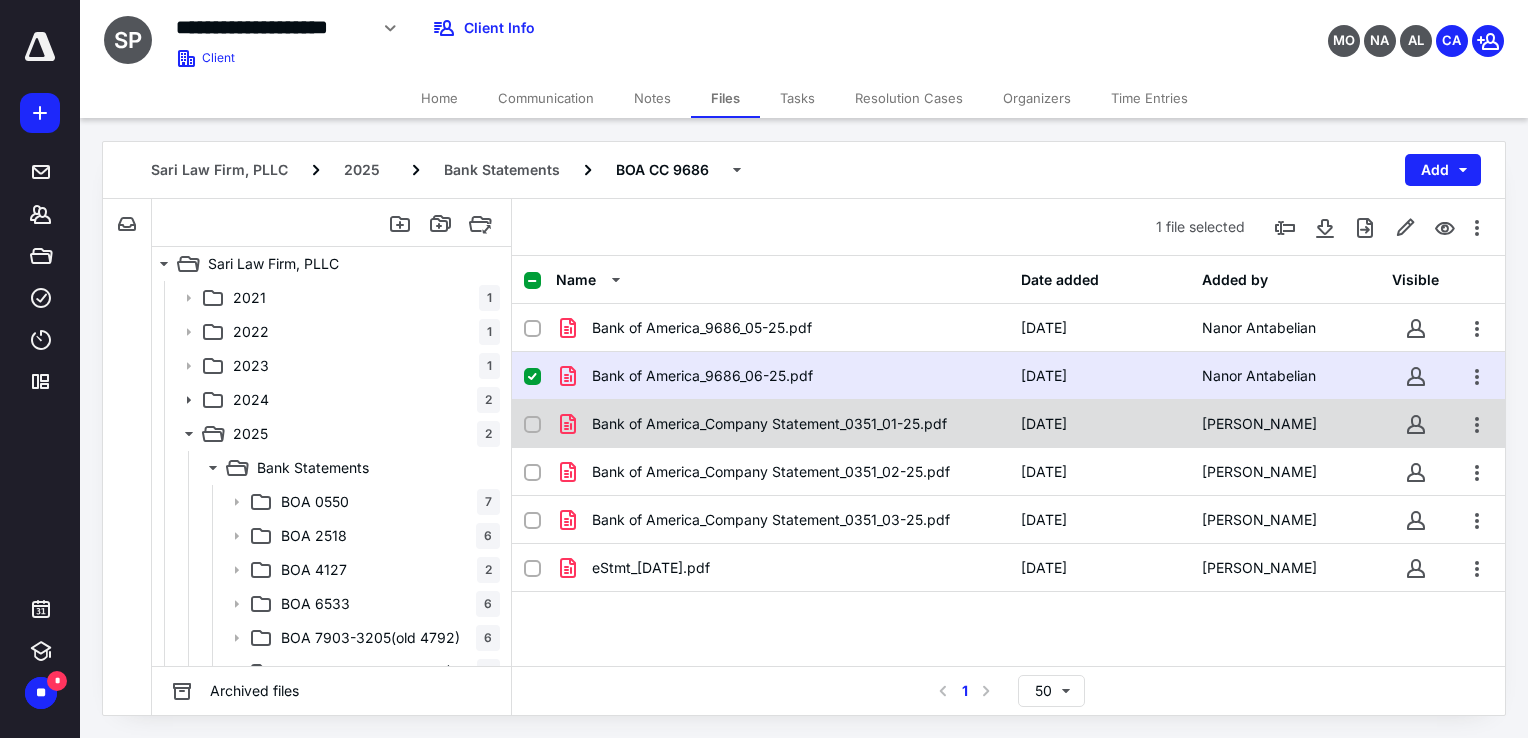 click on "Bank of America_Company Statement_0351_01-25.pdf" at bounding box center (769, 424) 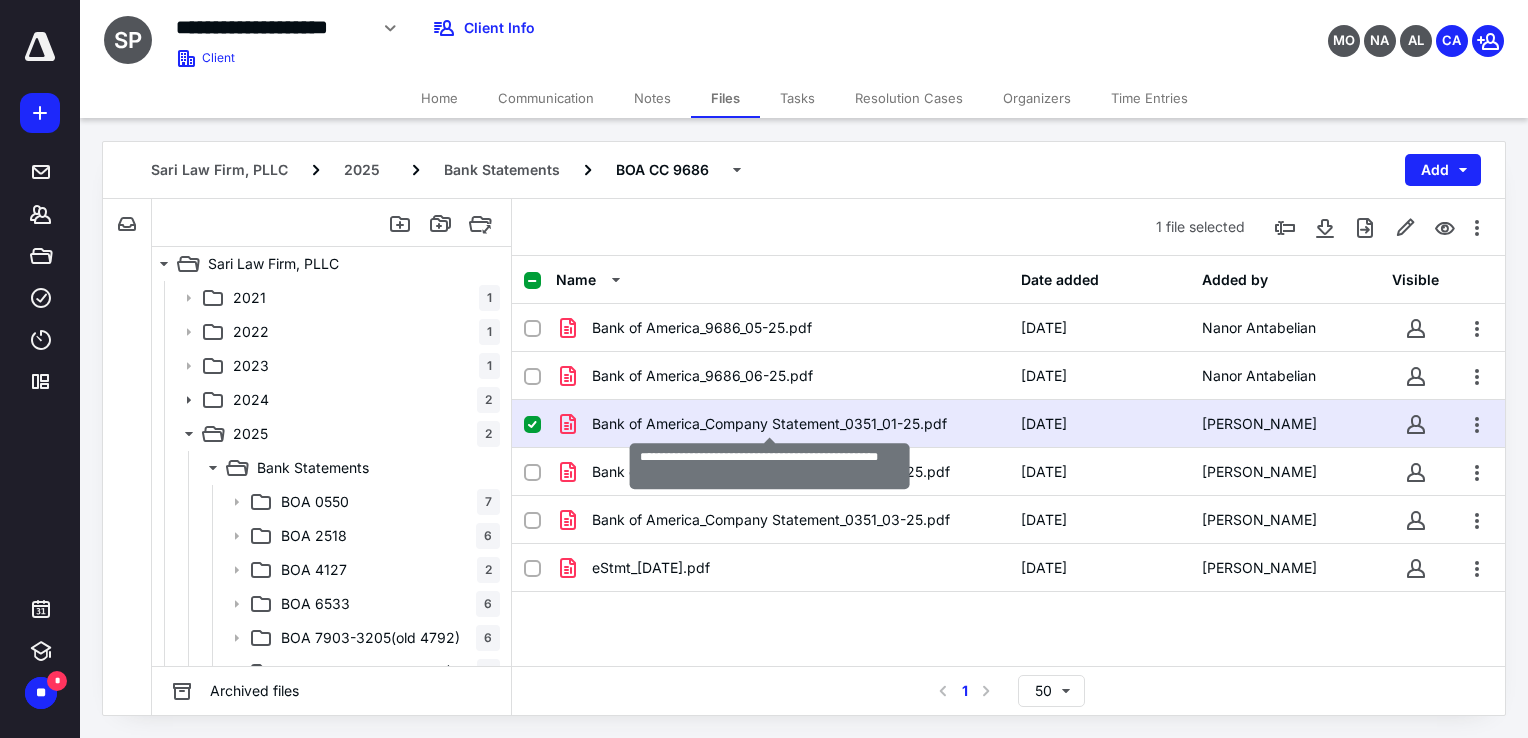 click on "Bank of America_Company Statement_0351_01-25.pdf" at bounding box center [769, 424] 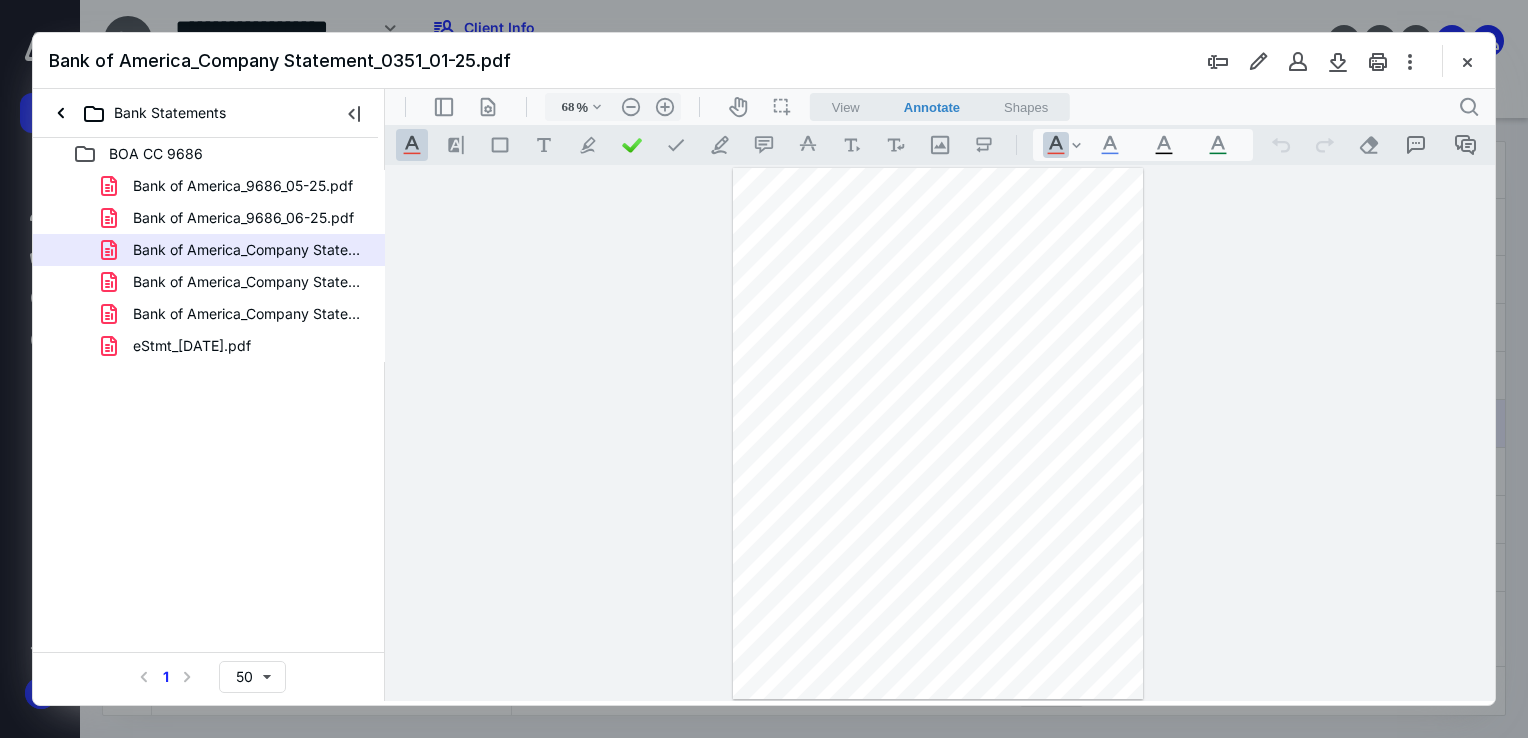 scroll, scrollTop: 0, scrollLeft: 0, axis: both 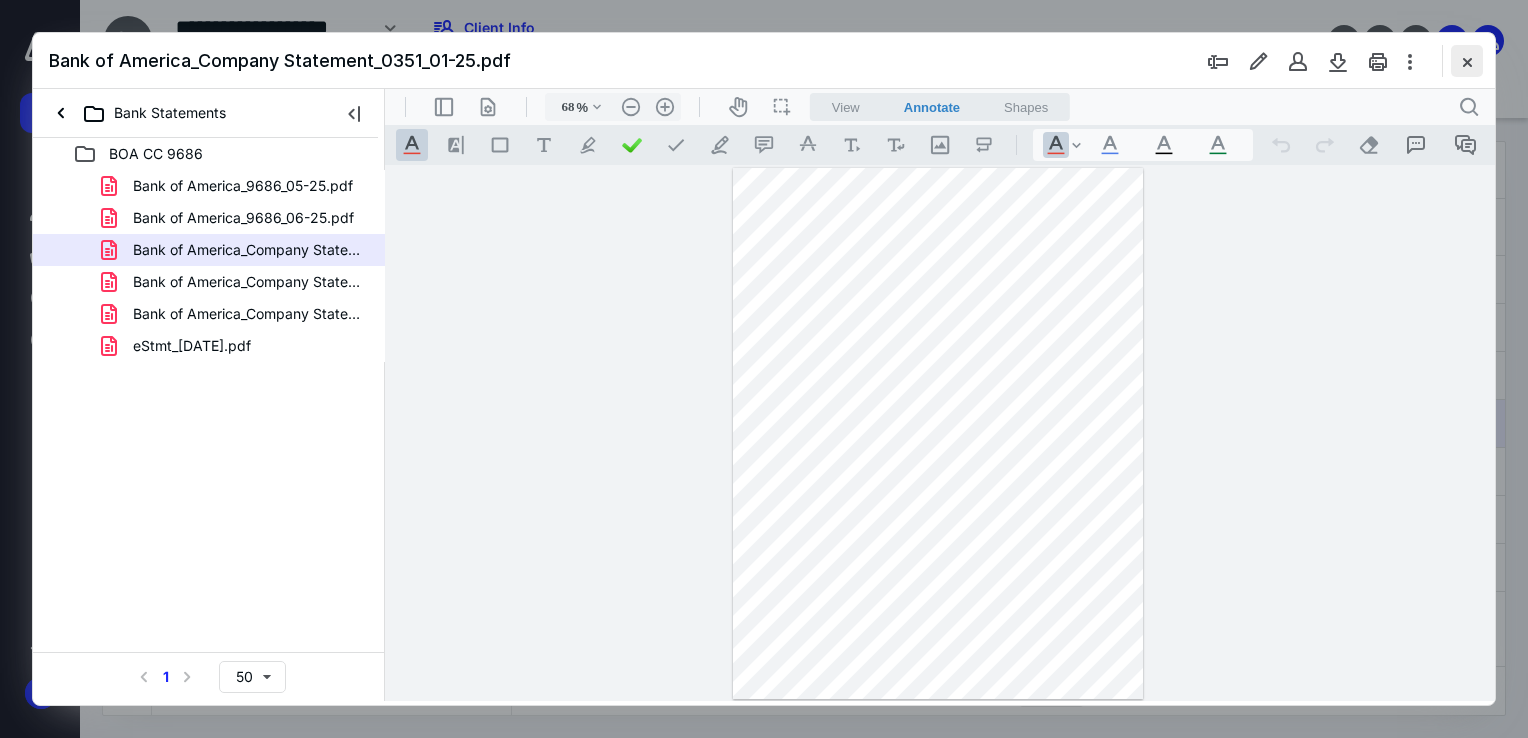 click at bounding box center [1467, 61] 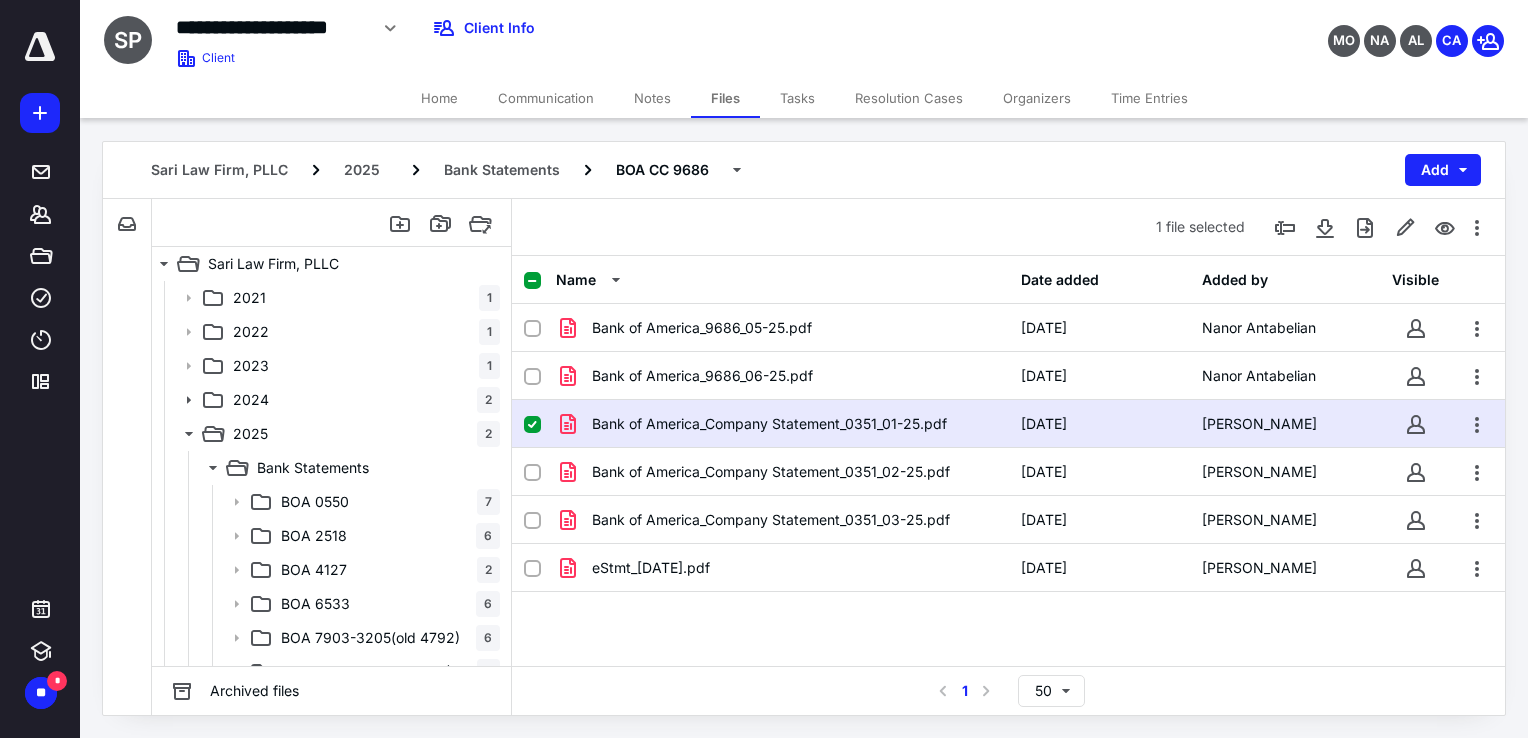 click on "Notes" at bounding box center [652, 98] 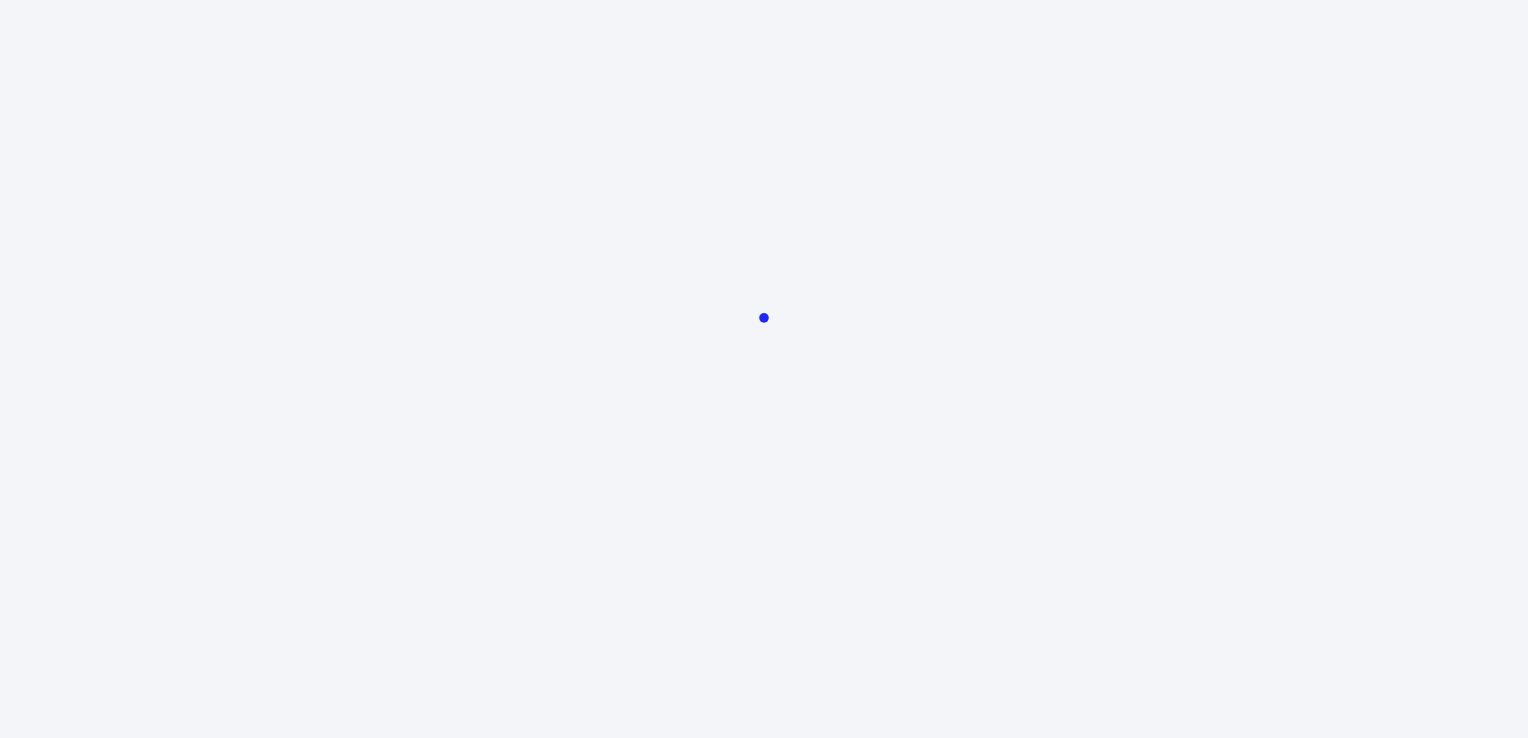 scroll, scrollTop: 0, scrollLeft: 0, axis: both 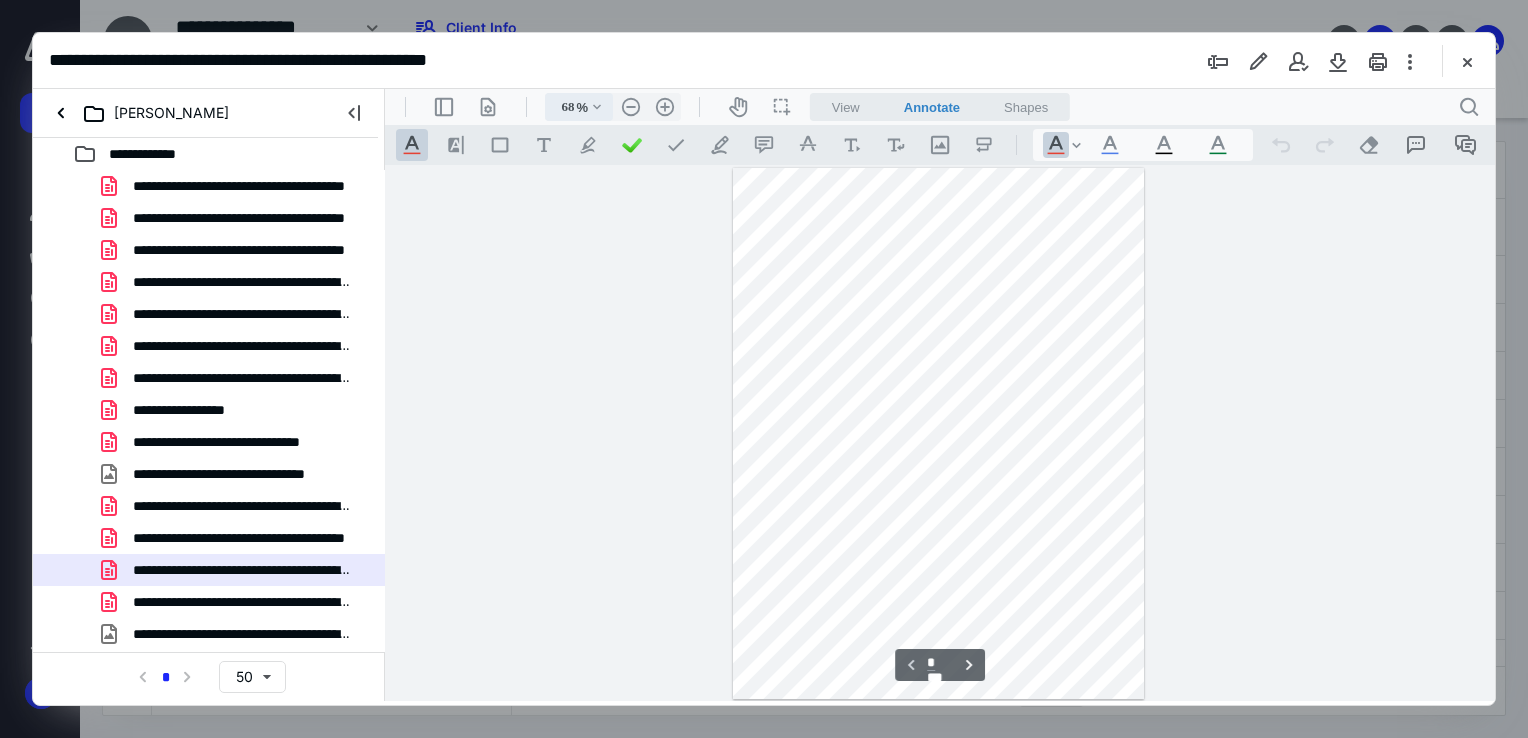 click on "68 %" at bounding box center [568, 107] 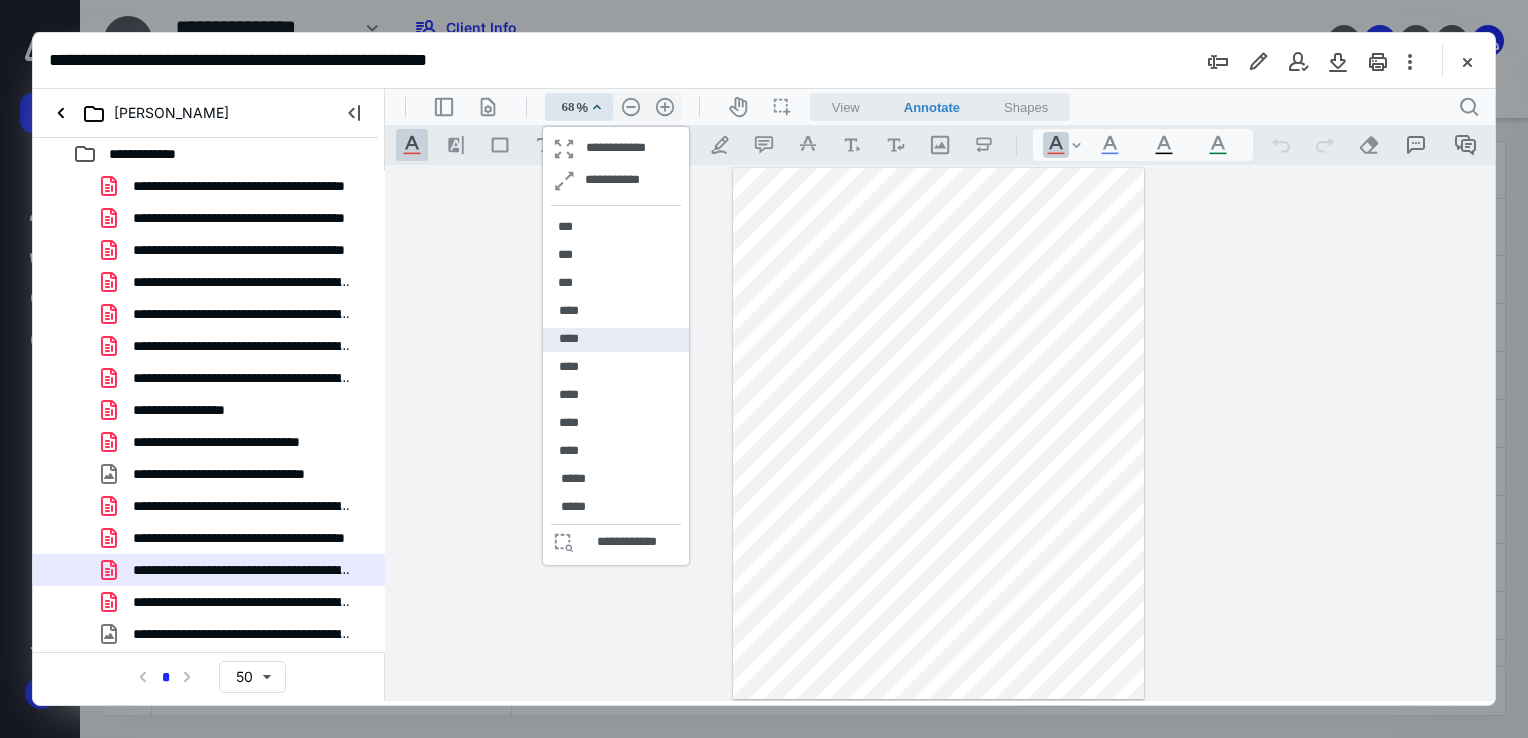 click on "****" at bounding box center [616, 340] 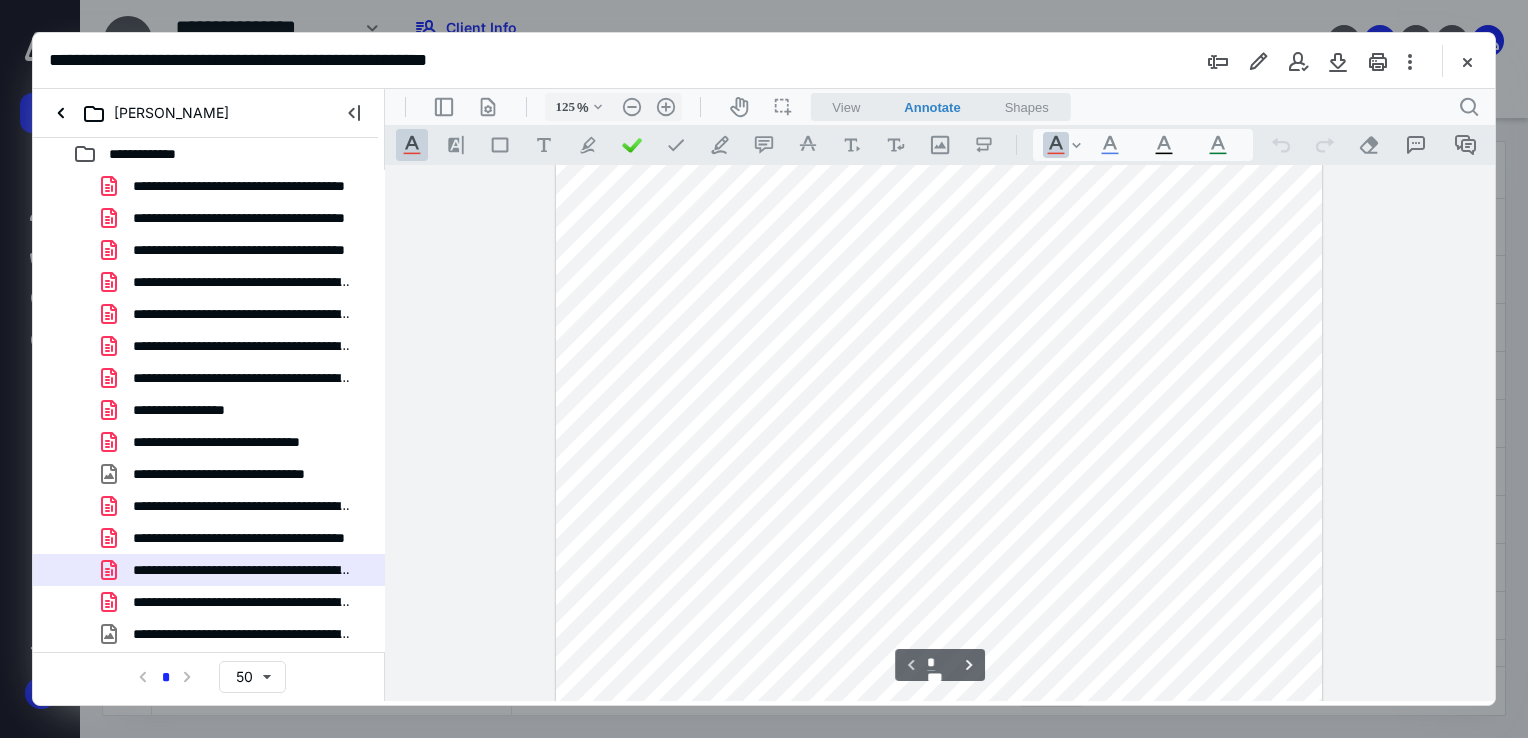 scroll, scrollTop: 0, scrollLeft: 0, axis: both 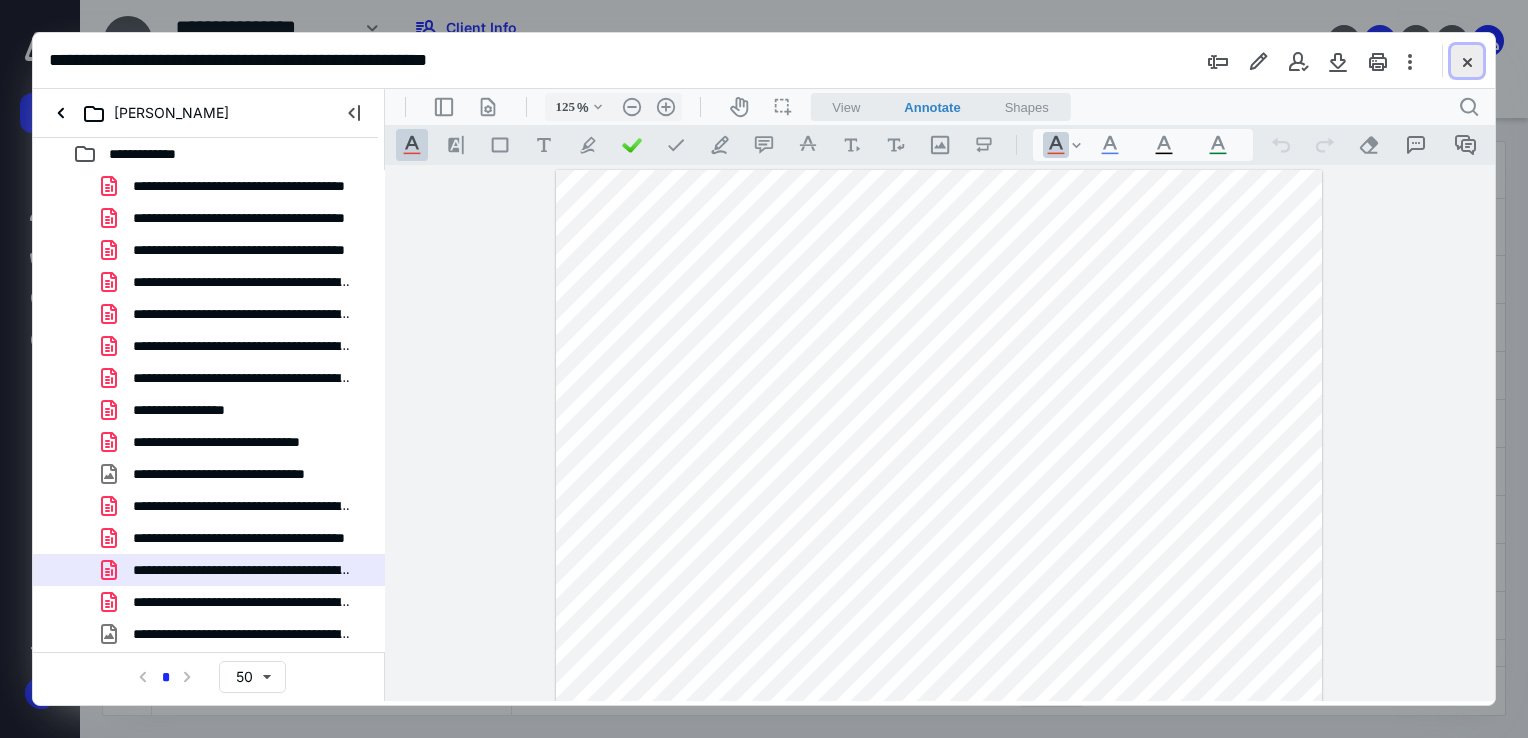 click at bounding box center (1467, 61) 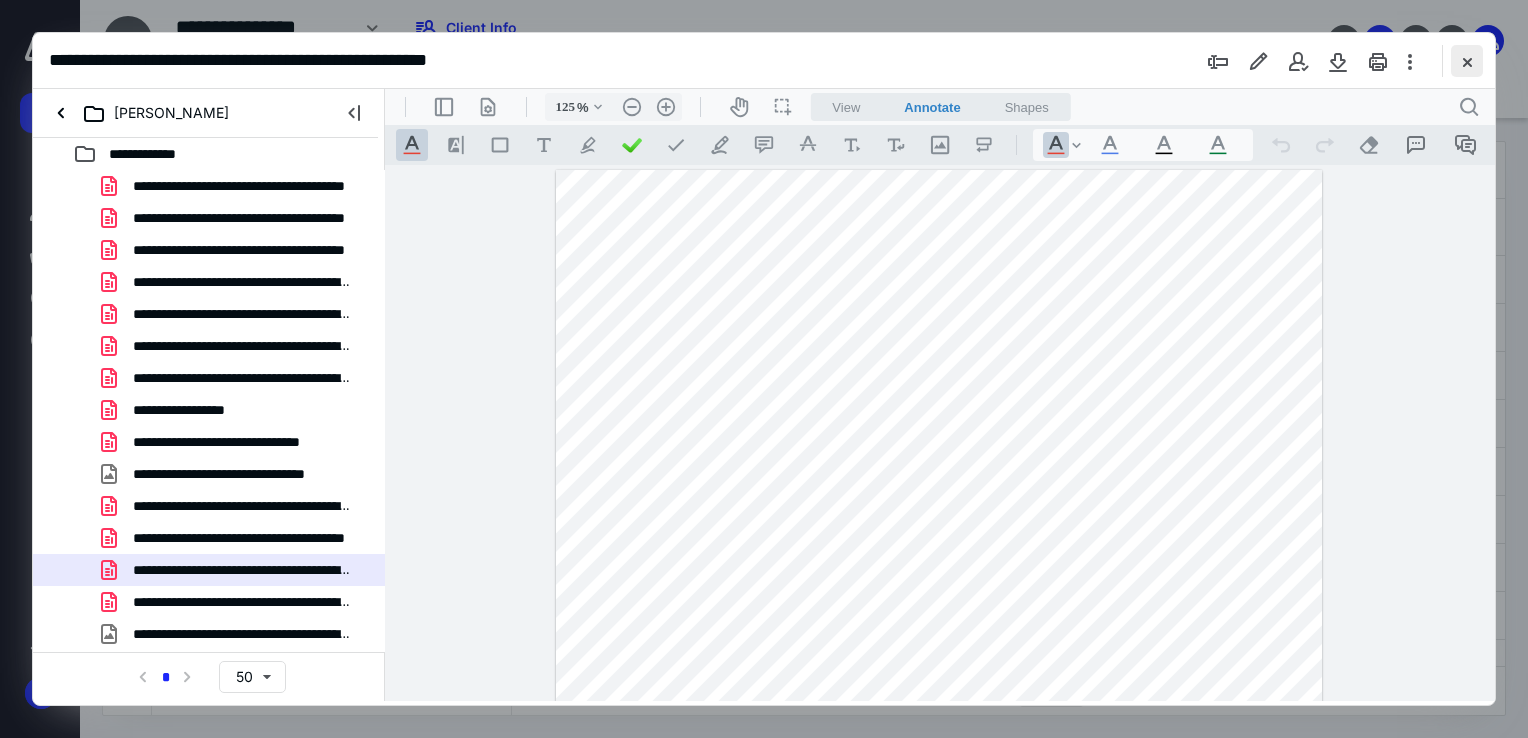 checkbox on "false" 